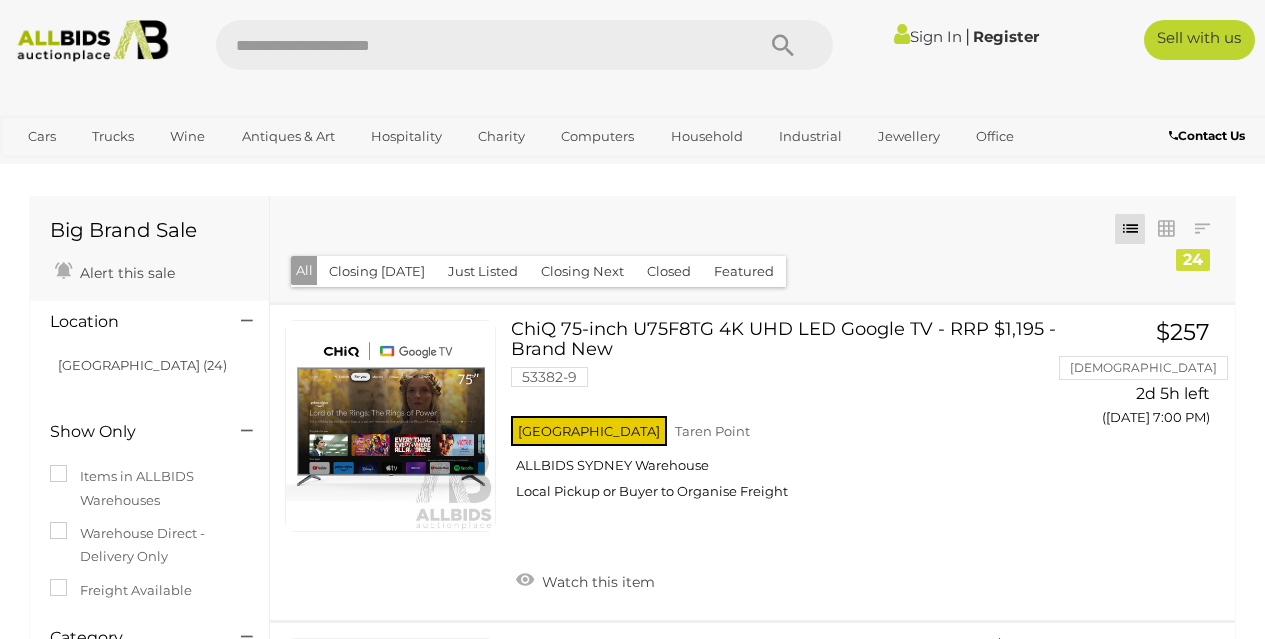 scroll, scrollTop: 0, scrollLeft: 0, axis: both 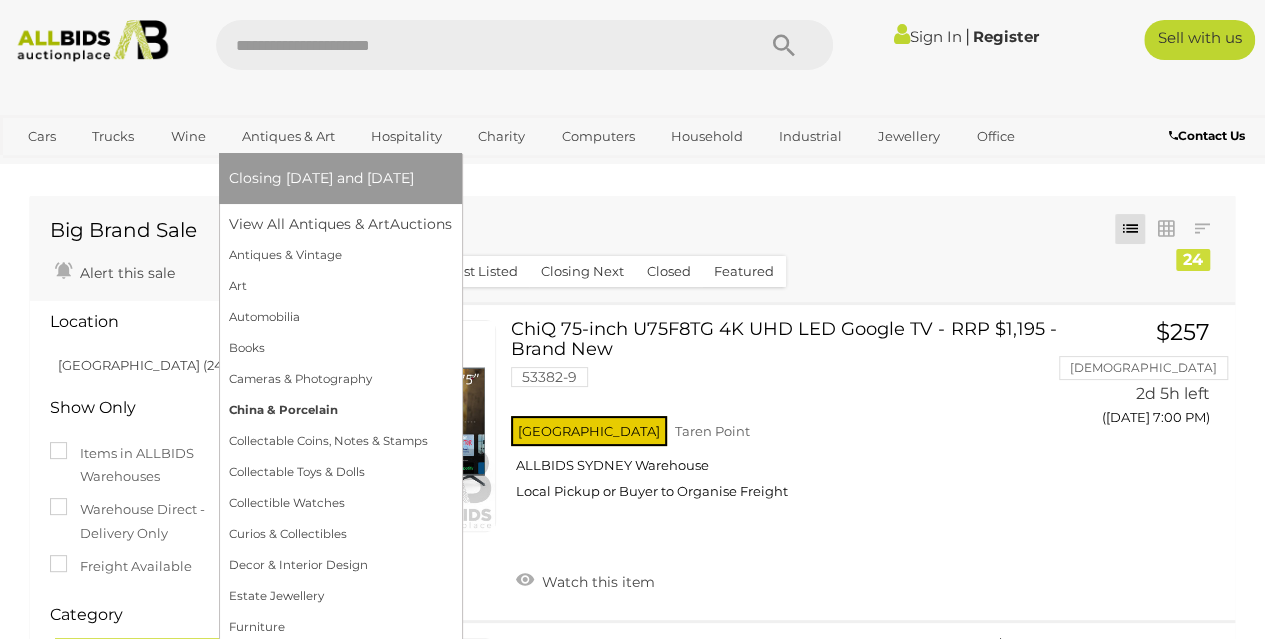 click on "China & Porcelain" at bounding box center [340, 410] 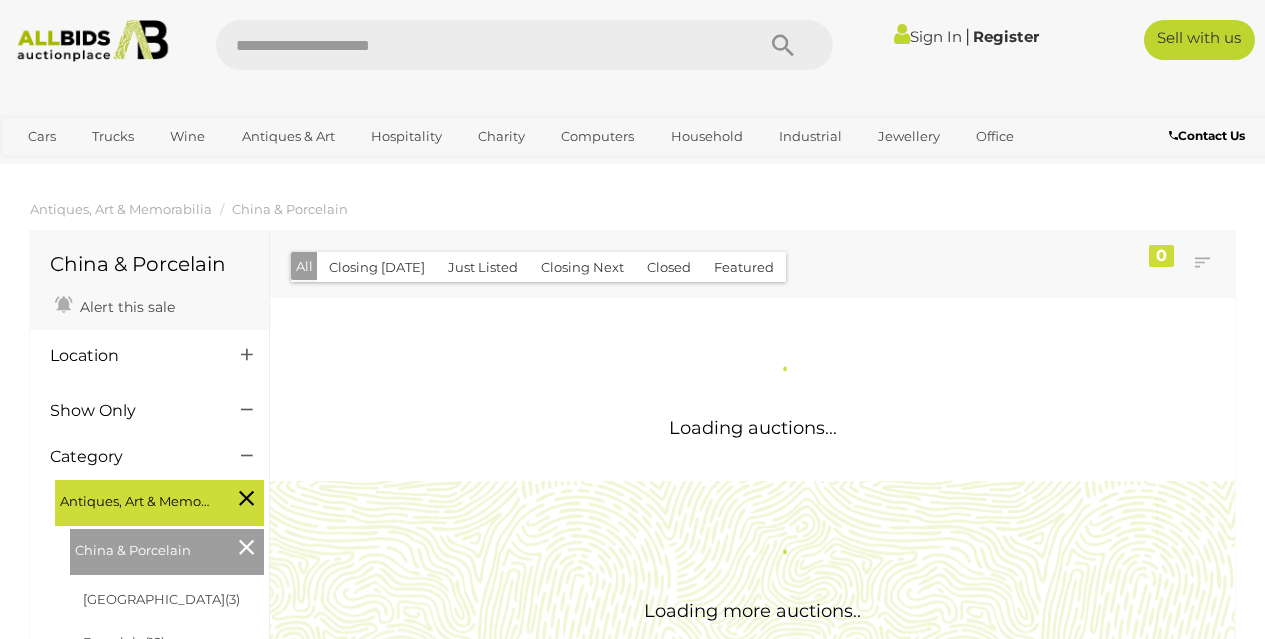 scroll, scrollTop: 0, scrollLeft: 0, axis: both 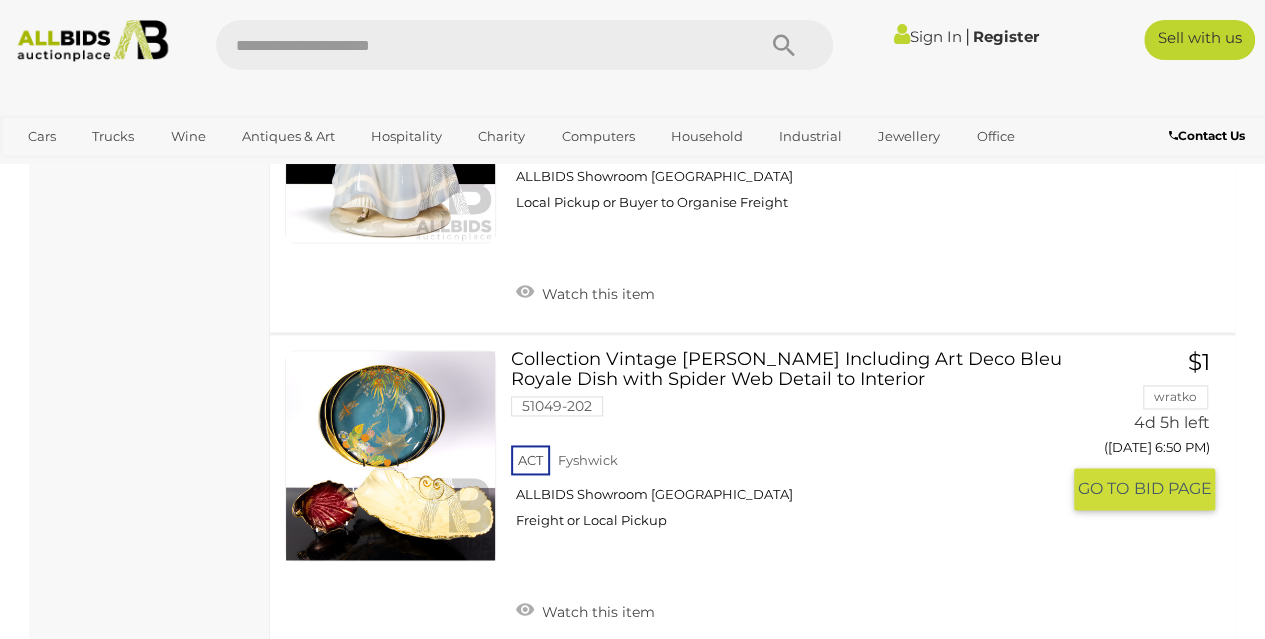 click at bounding box center [390, 455] 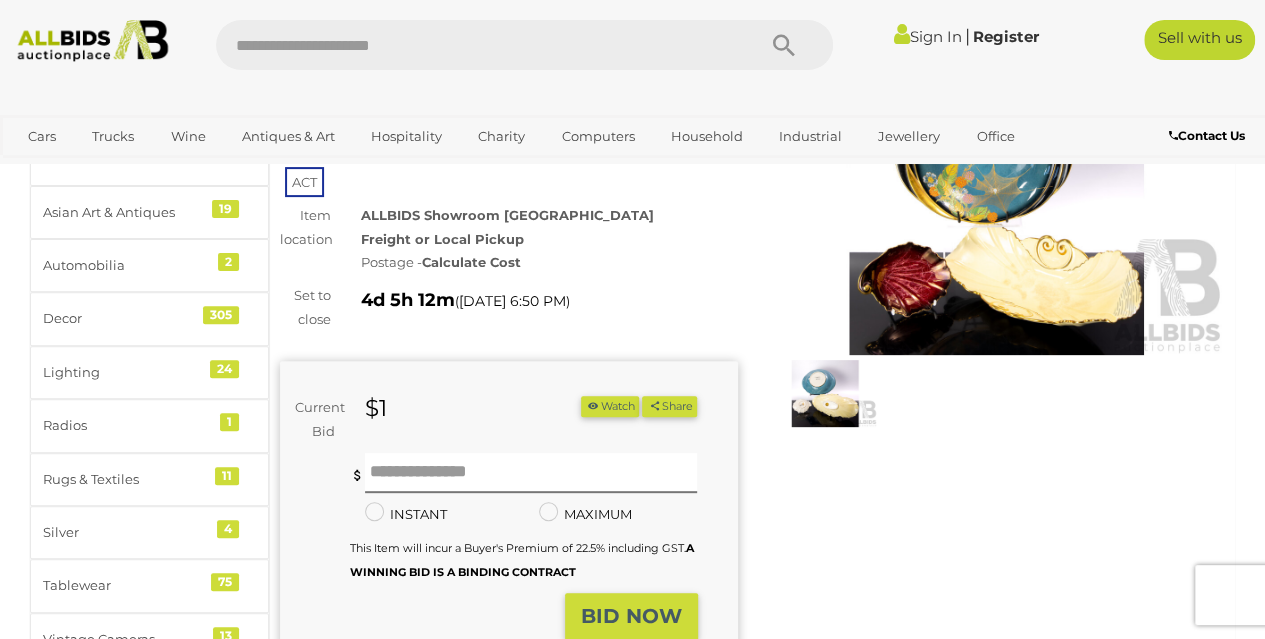 scroll, scrollTop: 184, scrollLeft: 0, axis: vertical 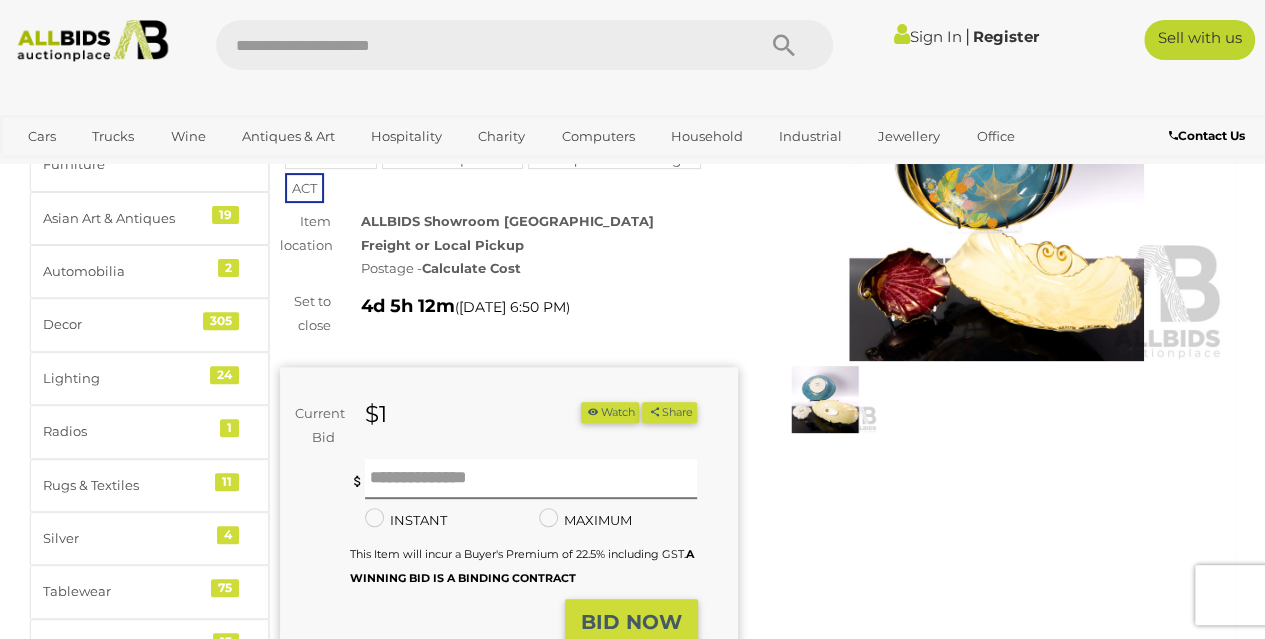 click at bounding box center (825, 399) 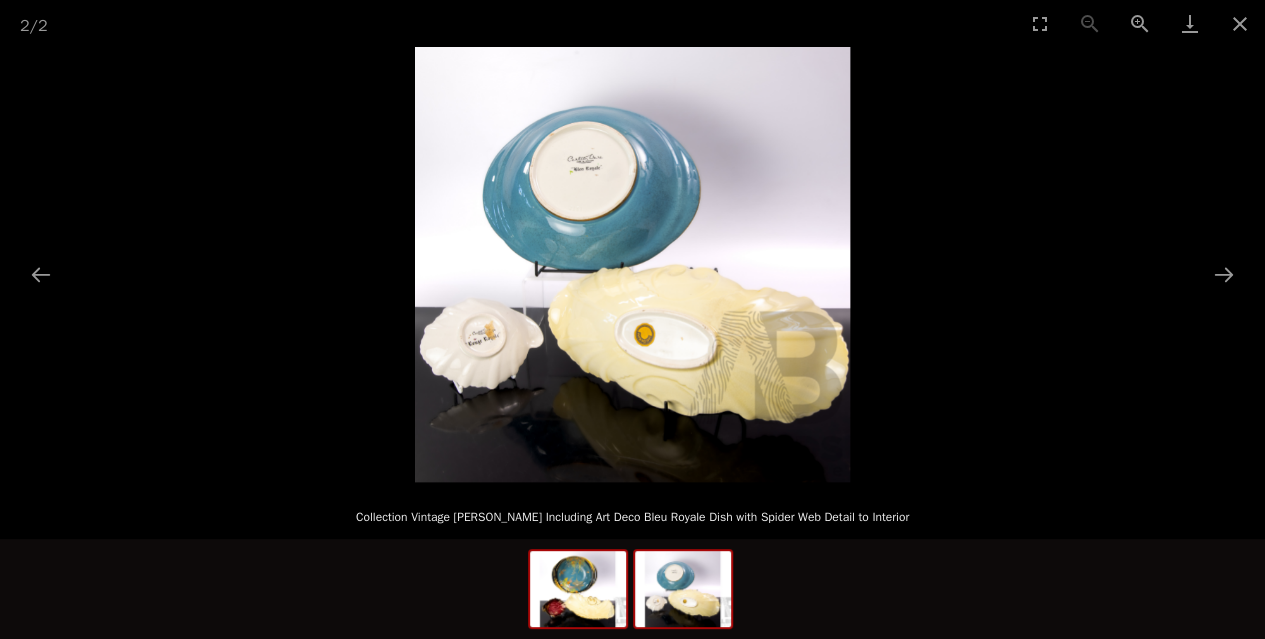 click at bounding box center (578, 589) 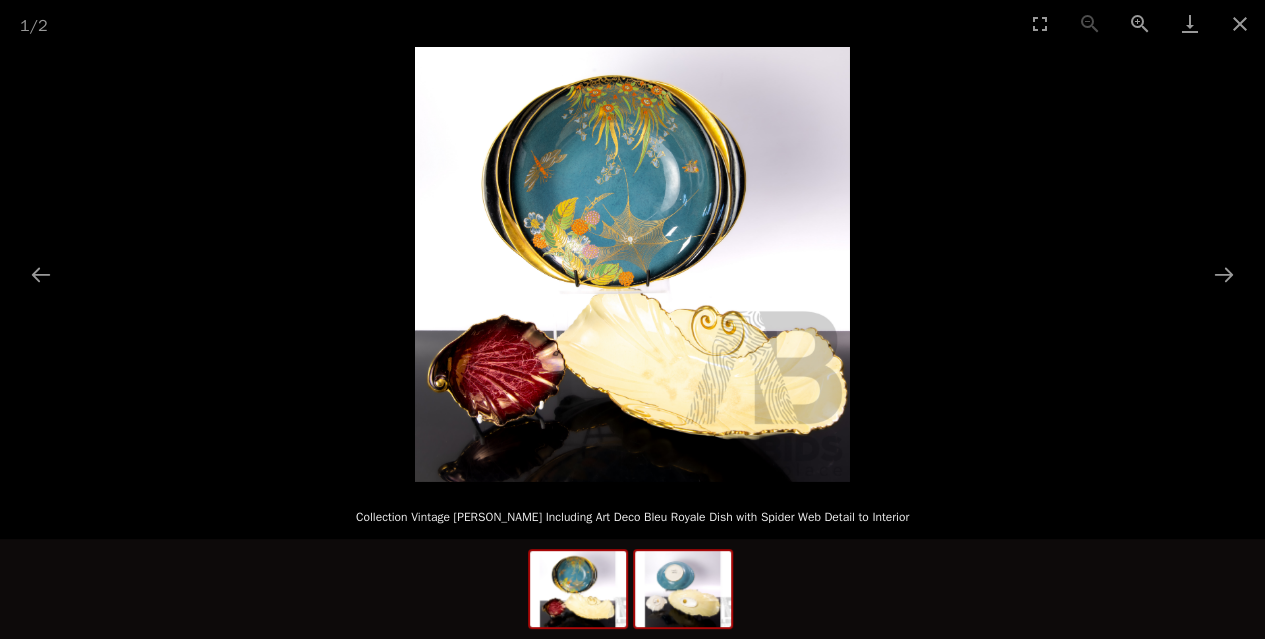 click at bounding box center (683, 589) 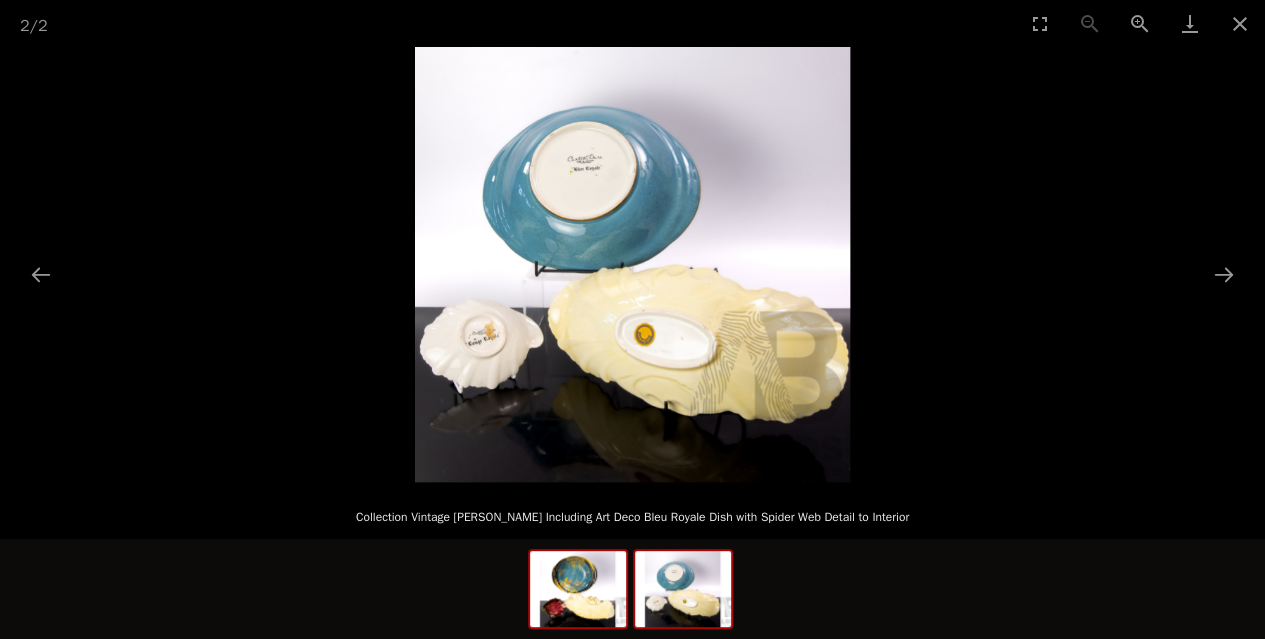 click at bounding box center (578, 589) 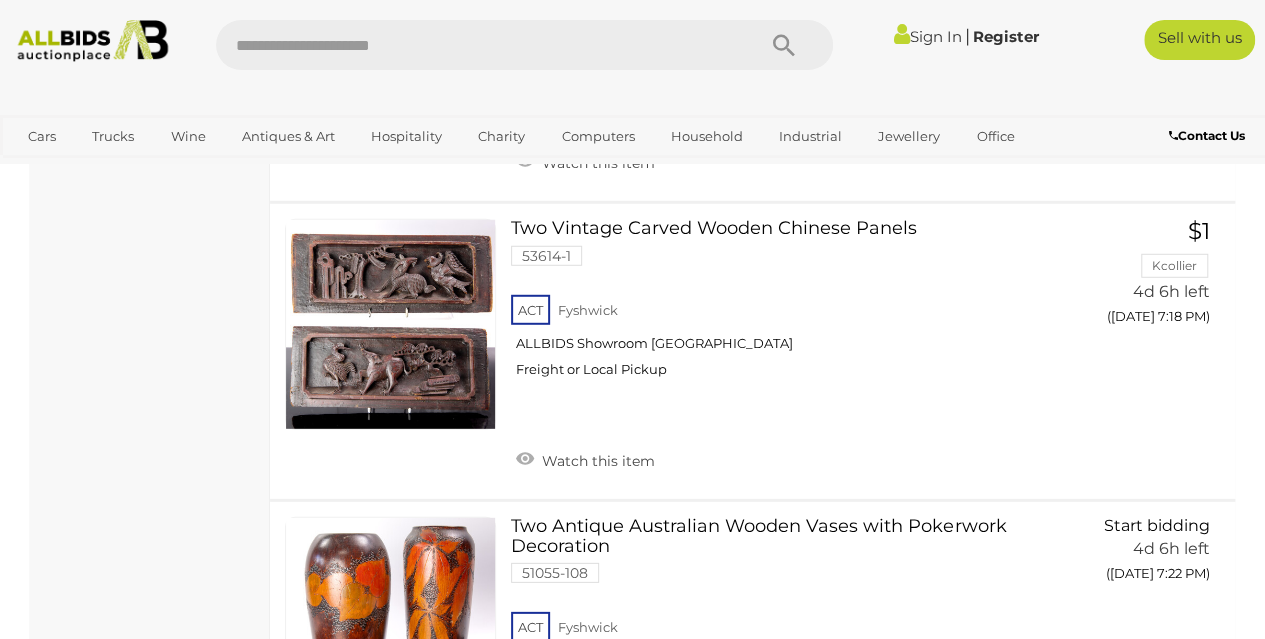 scroll, scrollTop: 2668, scrollLeft: 0, axis: vertical 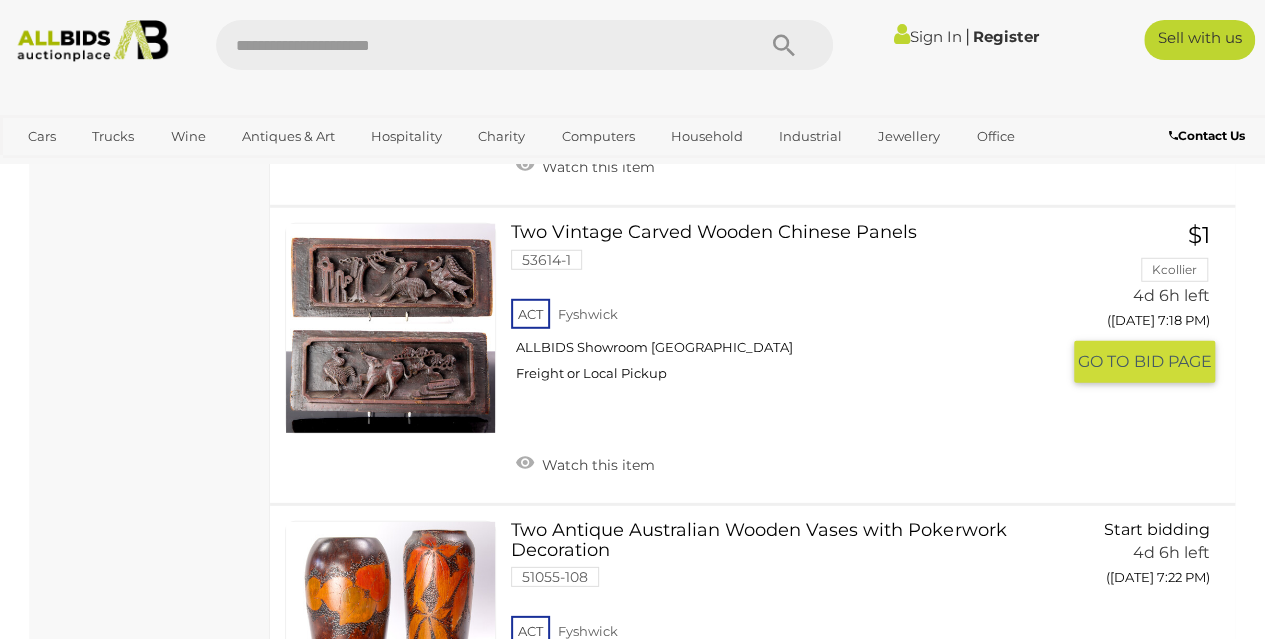 click at bounding box center [390, 328] 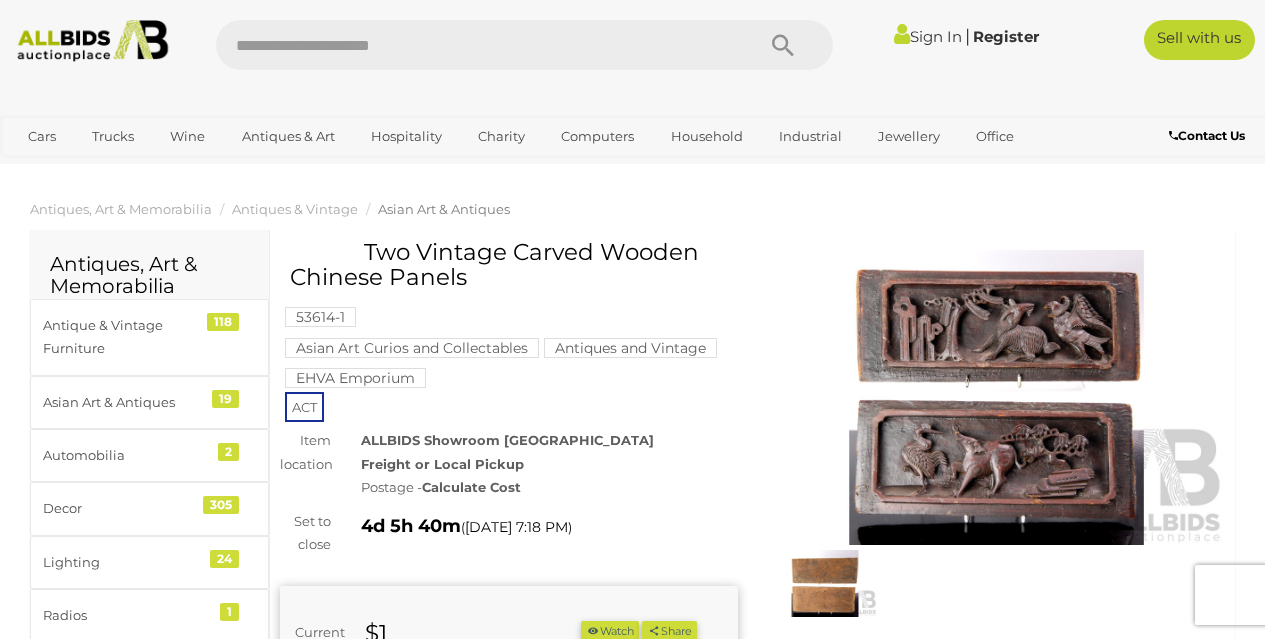 scroll, scrollTop: 0, scrollLeft: 0, axis: both 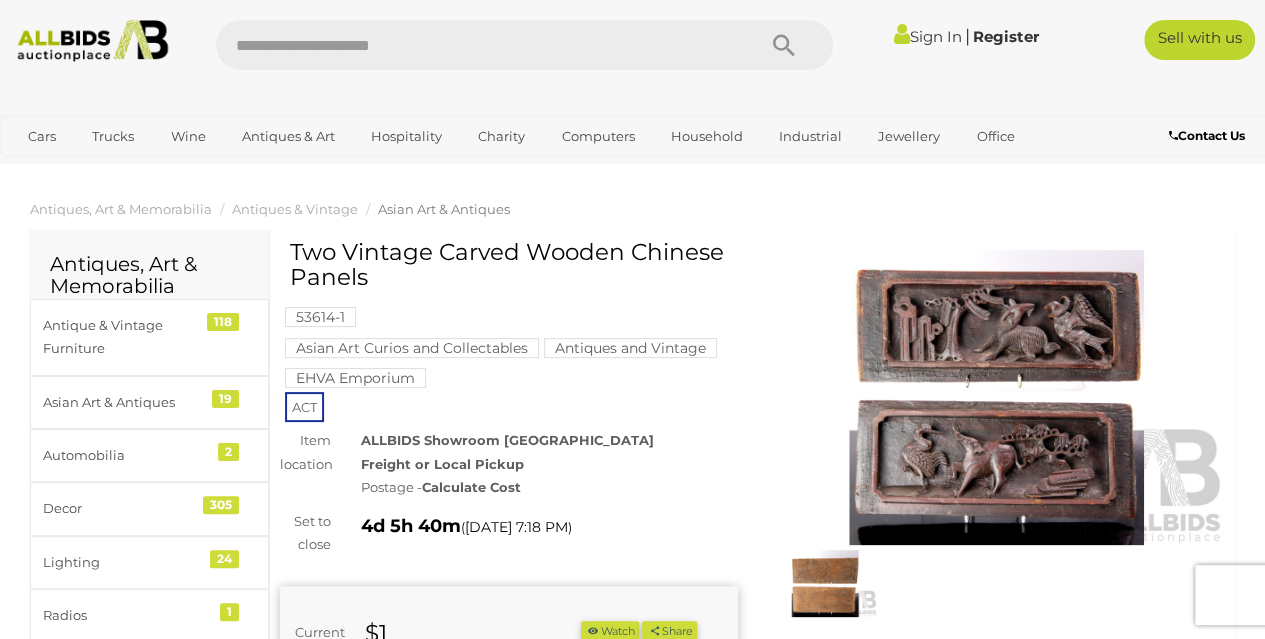 click at bounding box center (997, 397) 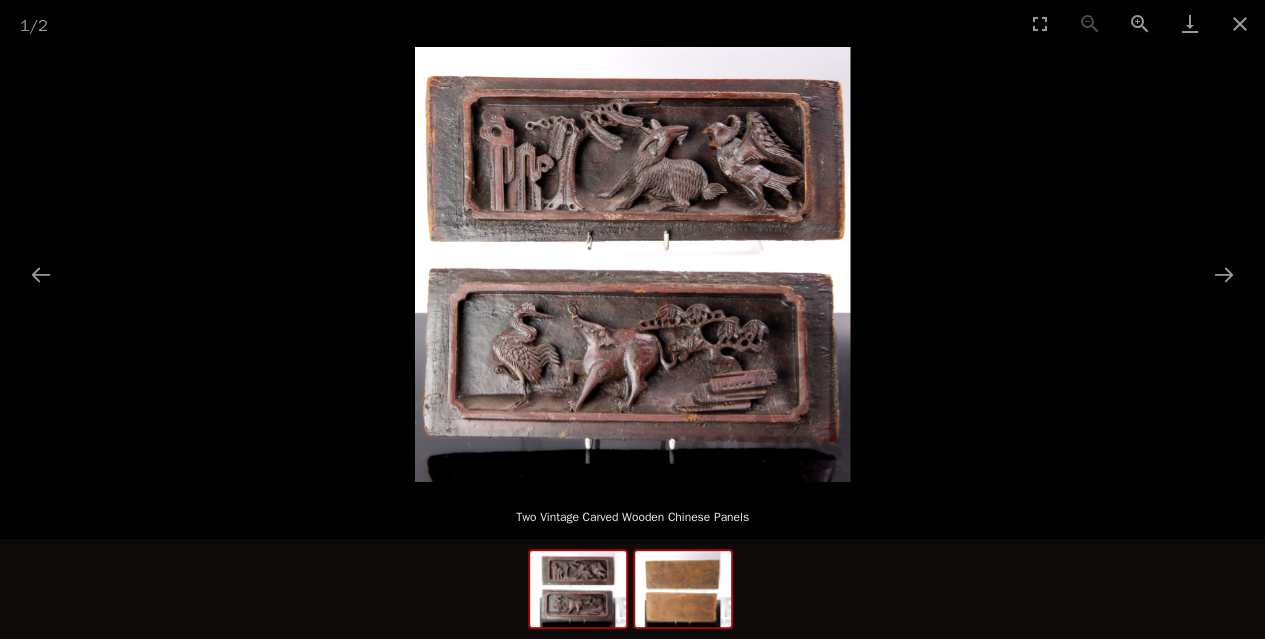 click at bounding box center [683, 589] 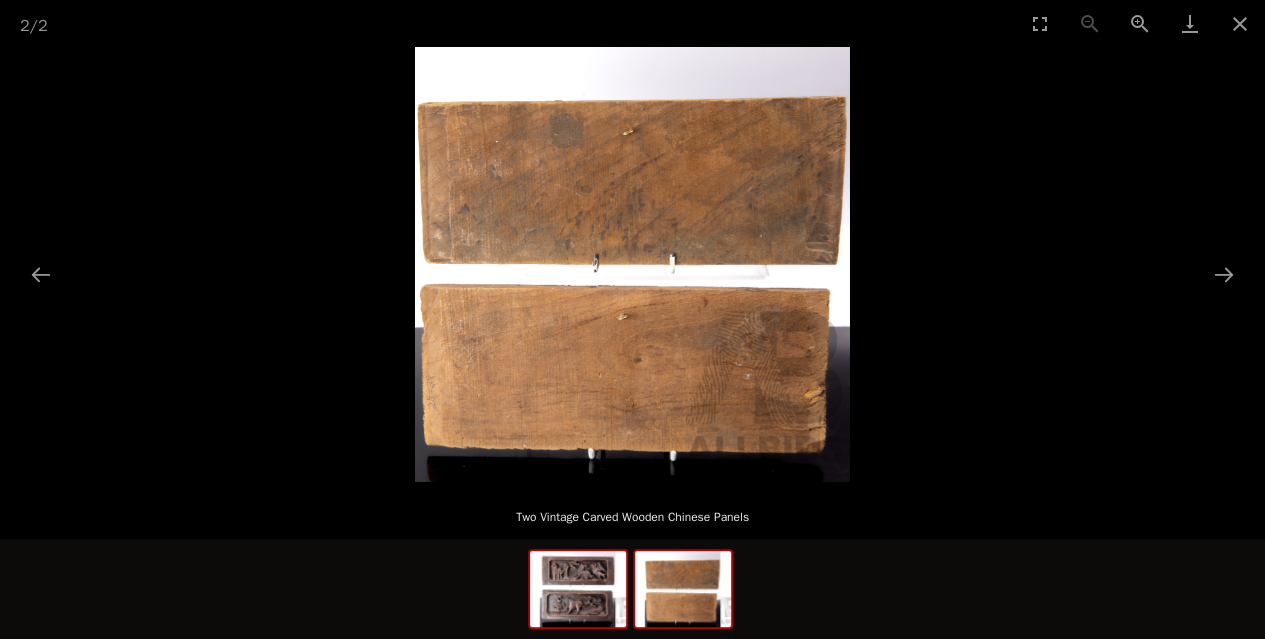 click at bounding box center (578, 589) 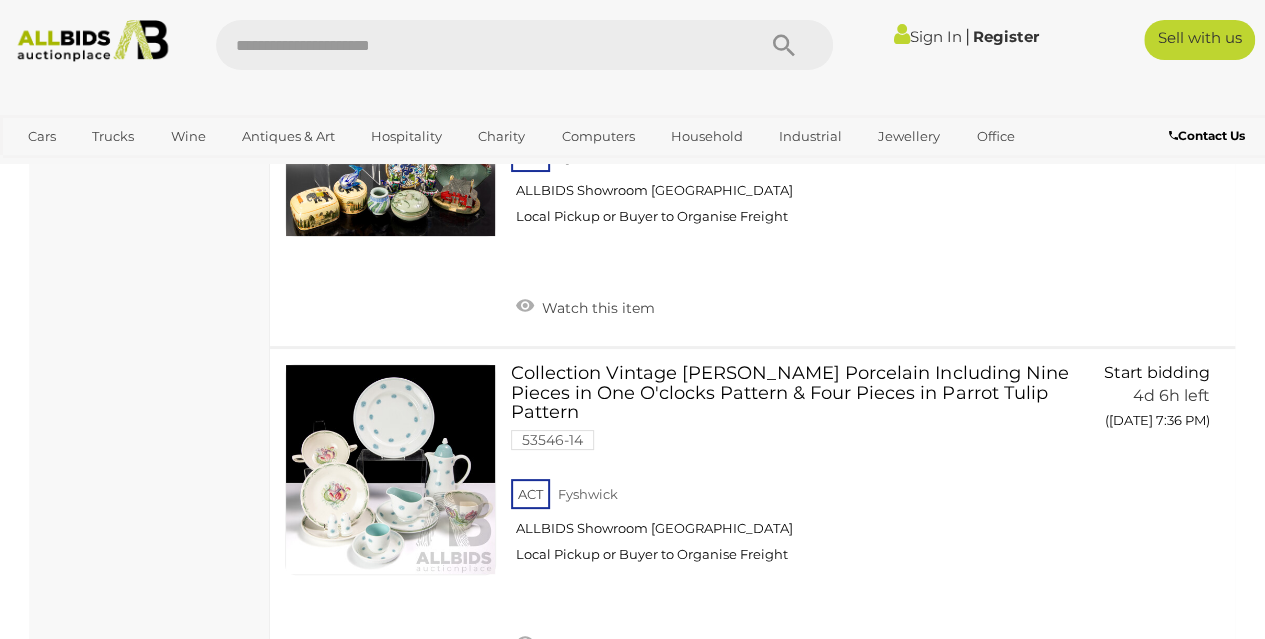 scroll, scrollTop: 3800, scrollLeft: 0, axis: vertical 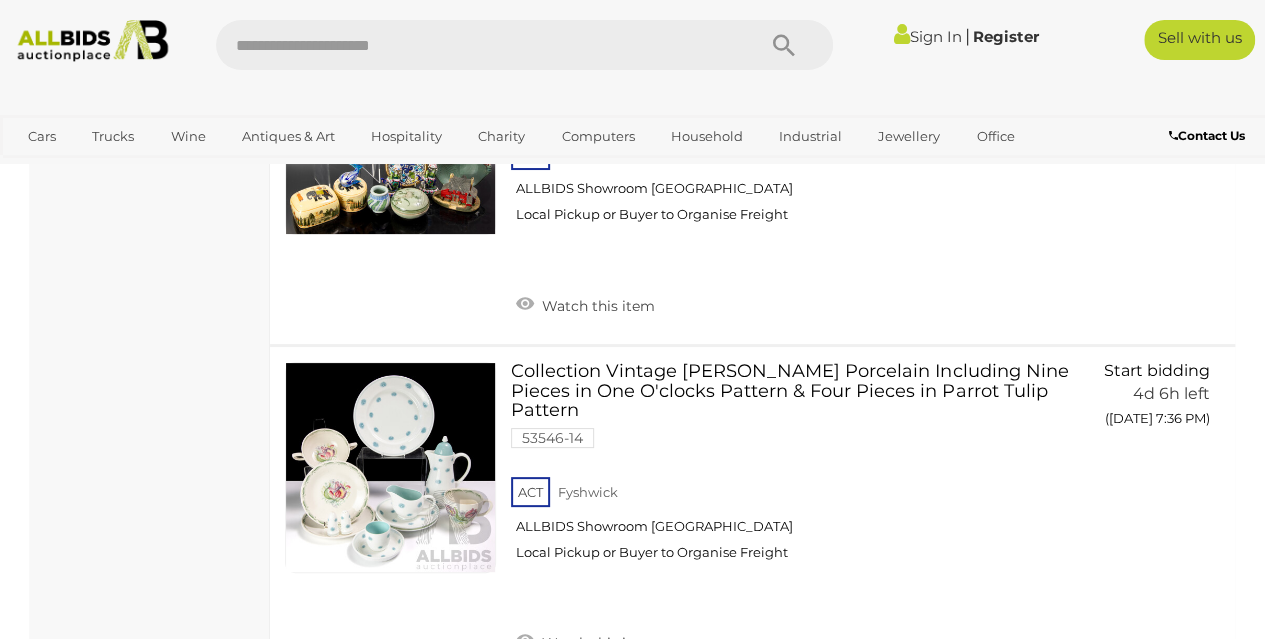 click on "China & Porcelain
Alert this sale
Location" at bounding box center [150, 3064] 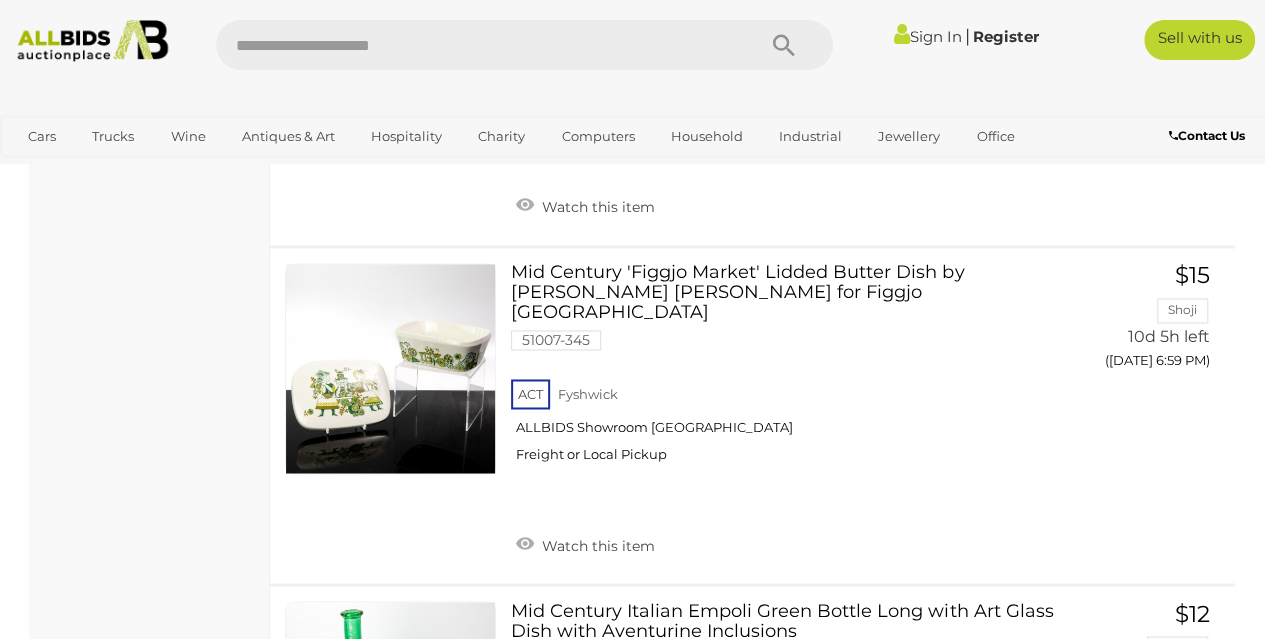 scroll, scrollTop: 9036, scrollLeft: 0, axis: vertical 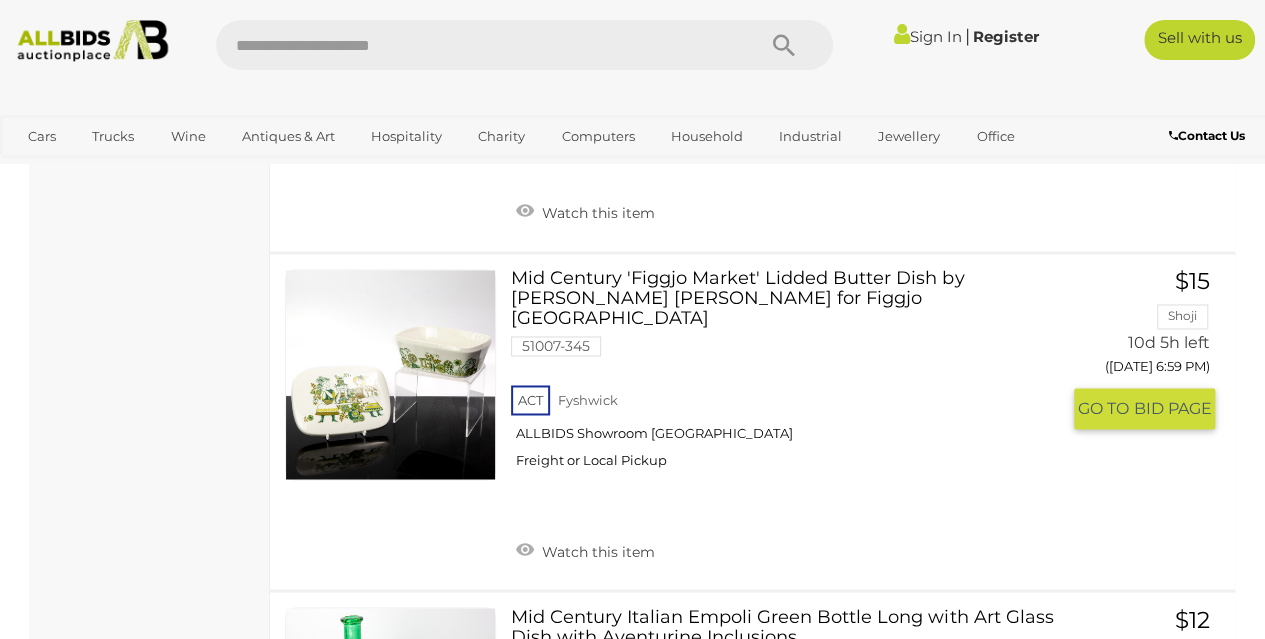 click at bounding box center (390, 374) 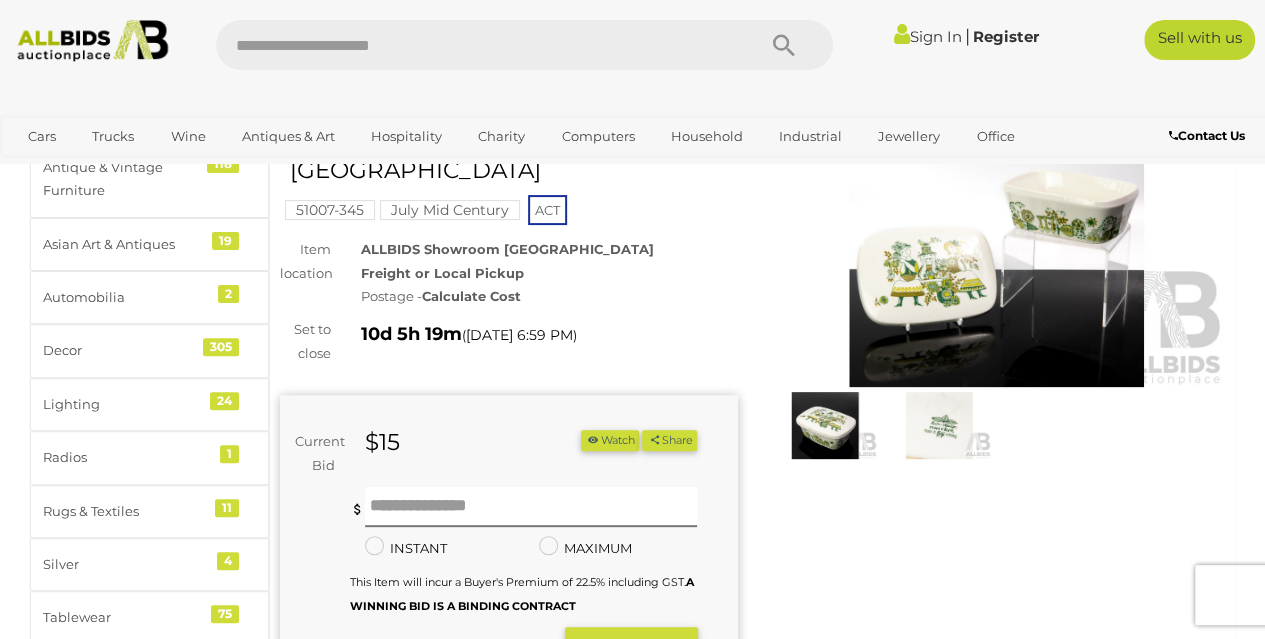 scroll, scrollTop: 160, scrollLeft: 0, axis: vertical 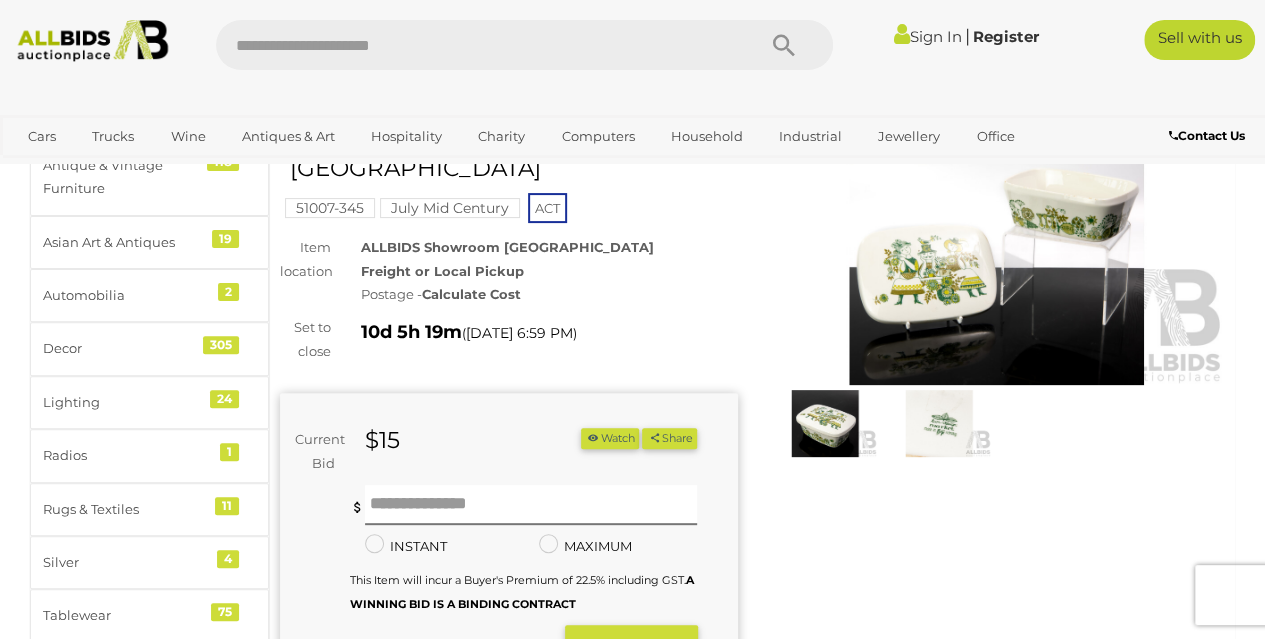 click at bounding box center (997, 237) 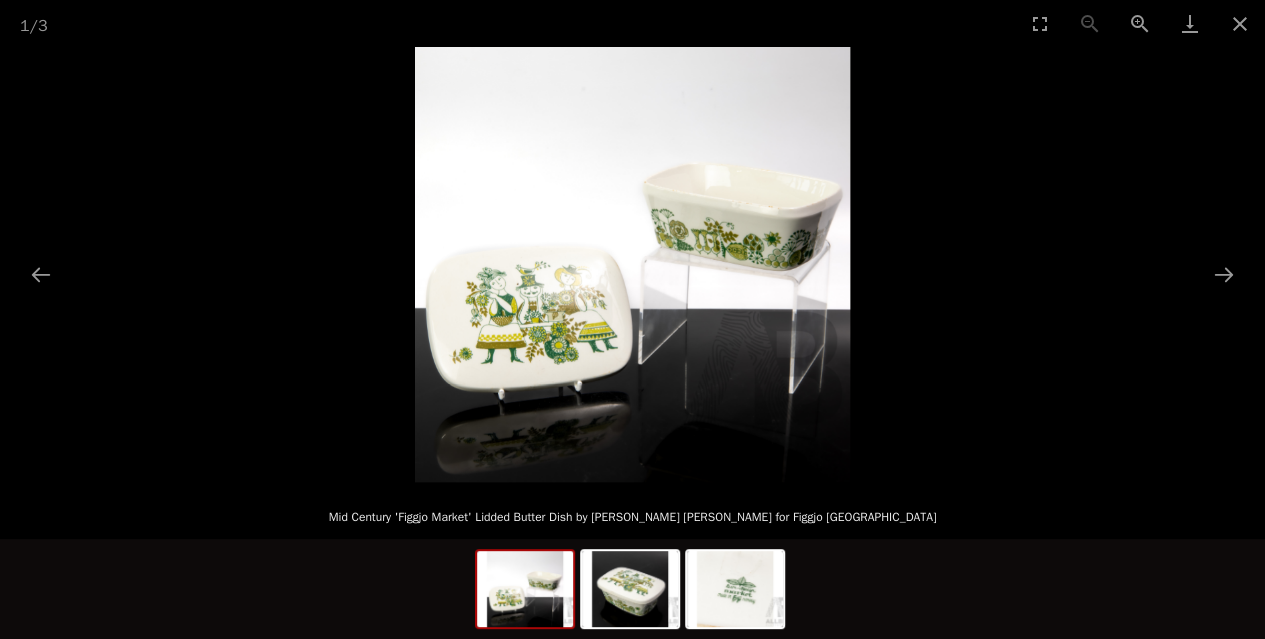 scroll, scrollTop: 0, scrollLeft: 0, axis: both 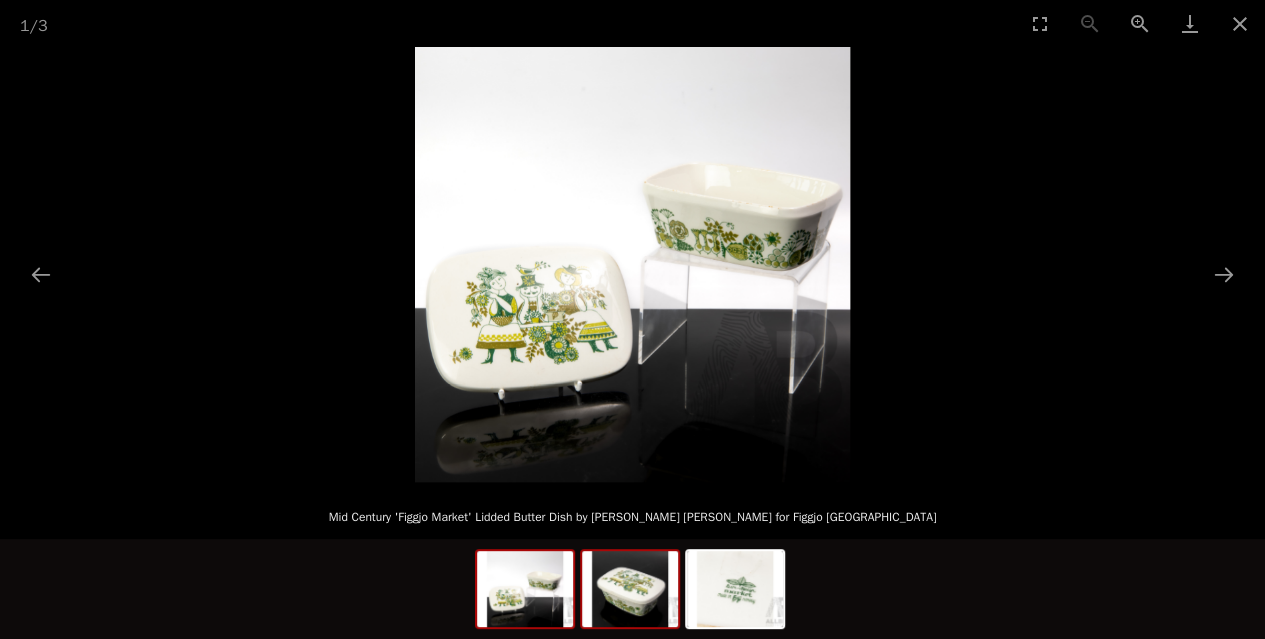 click at bounding box center (630, 589) 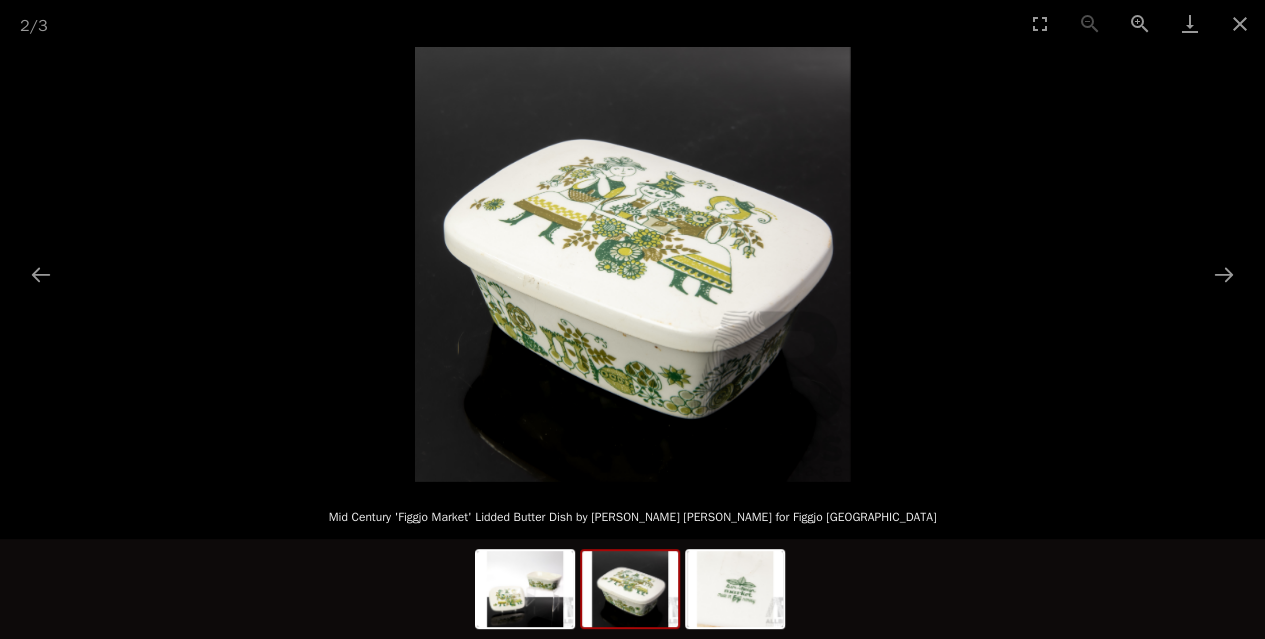 scroll, scrollTop: 0, scrollLeft: 0, axis: both 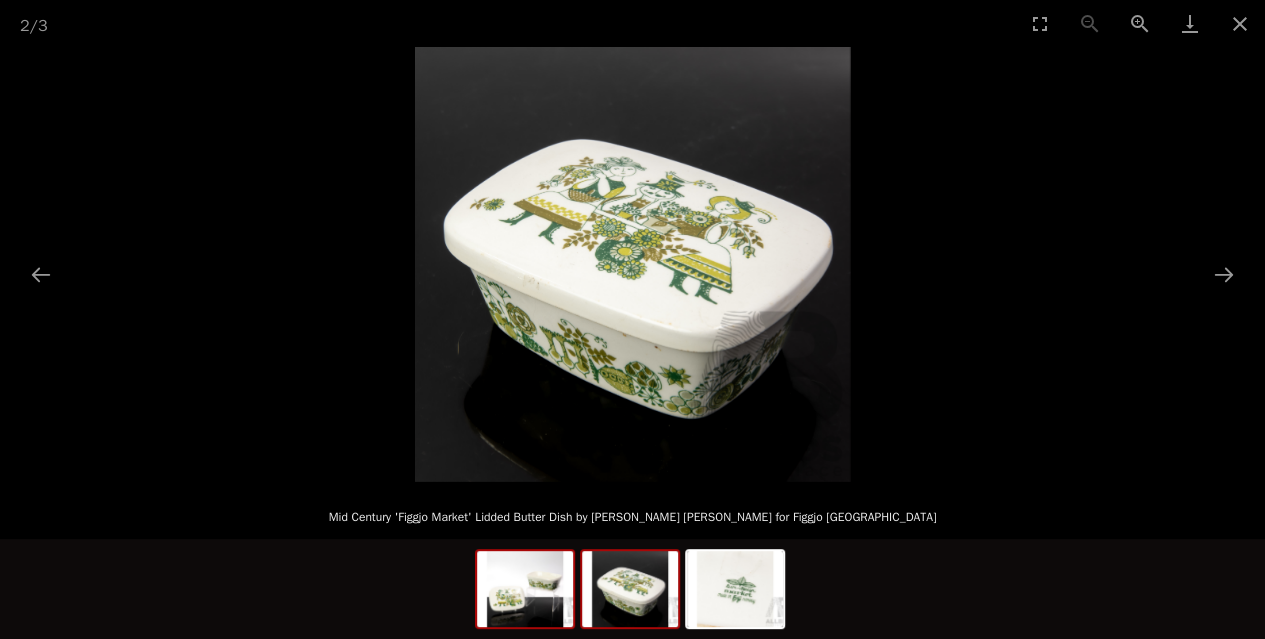click at bounding box center (525, 589) 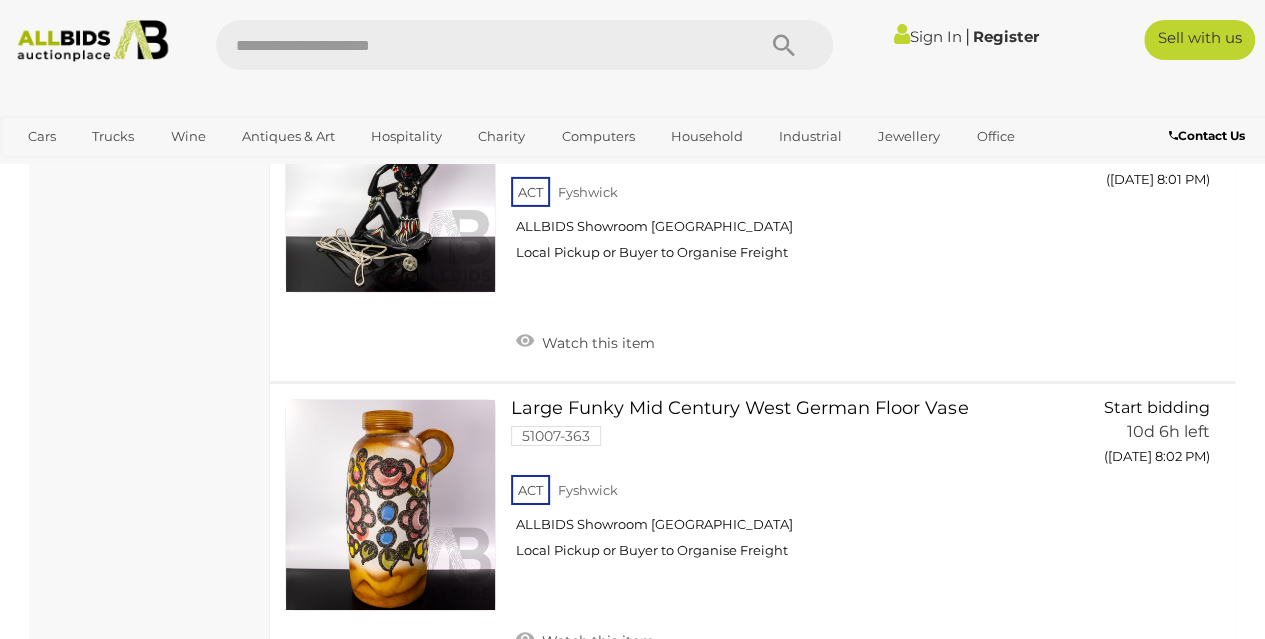 scroll, scrollTop: 10833, scrollLeft: 0, axis: vertical 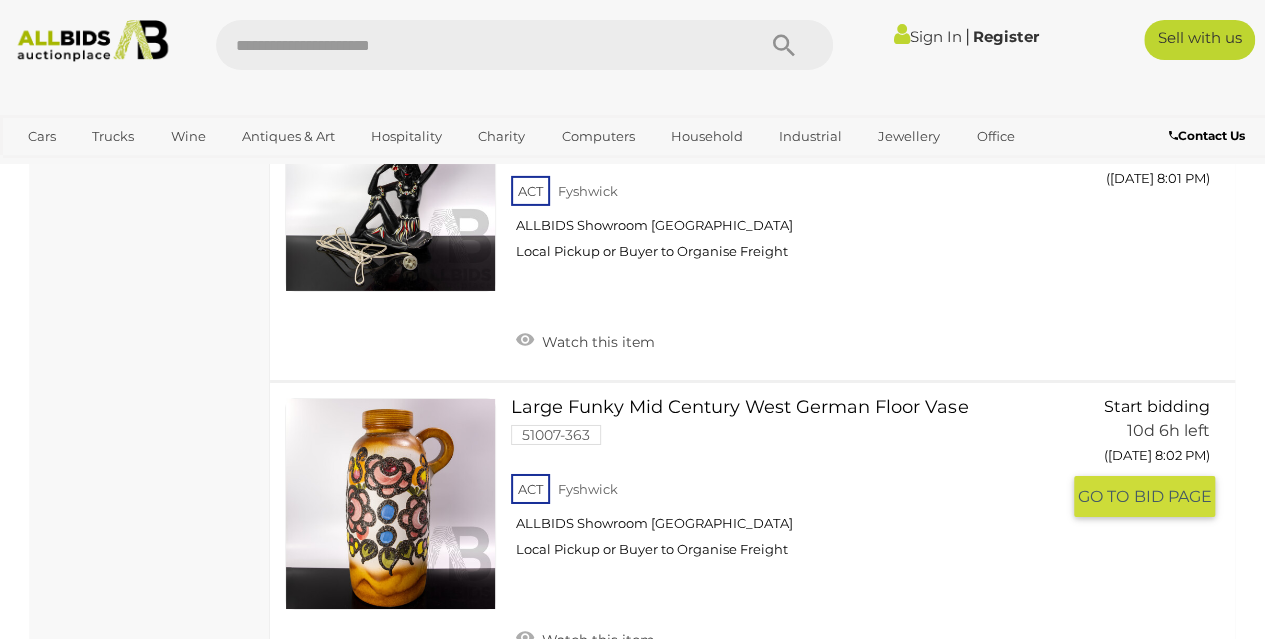 click at bounding box center [390, 503] 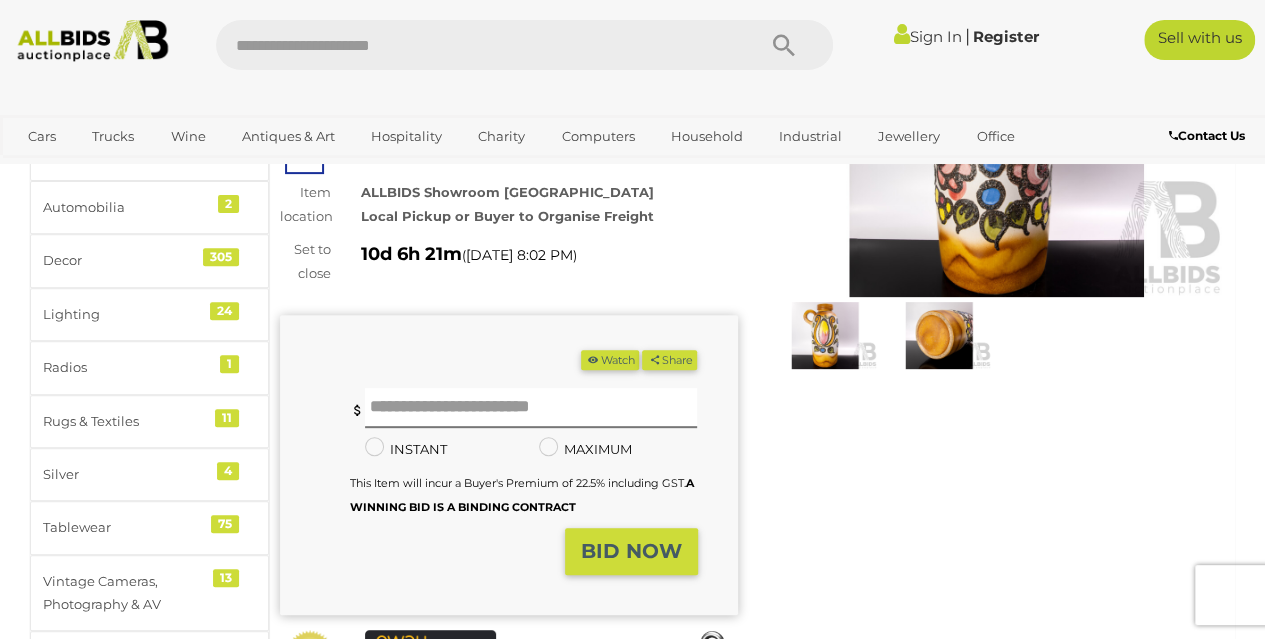scroll, scrollTop: 261, scrollLeft: 0, axis: vertical 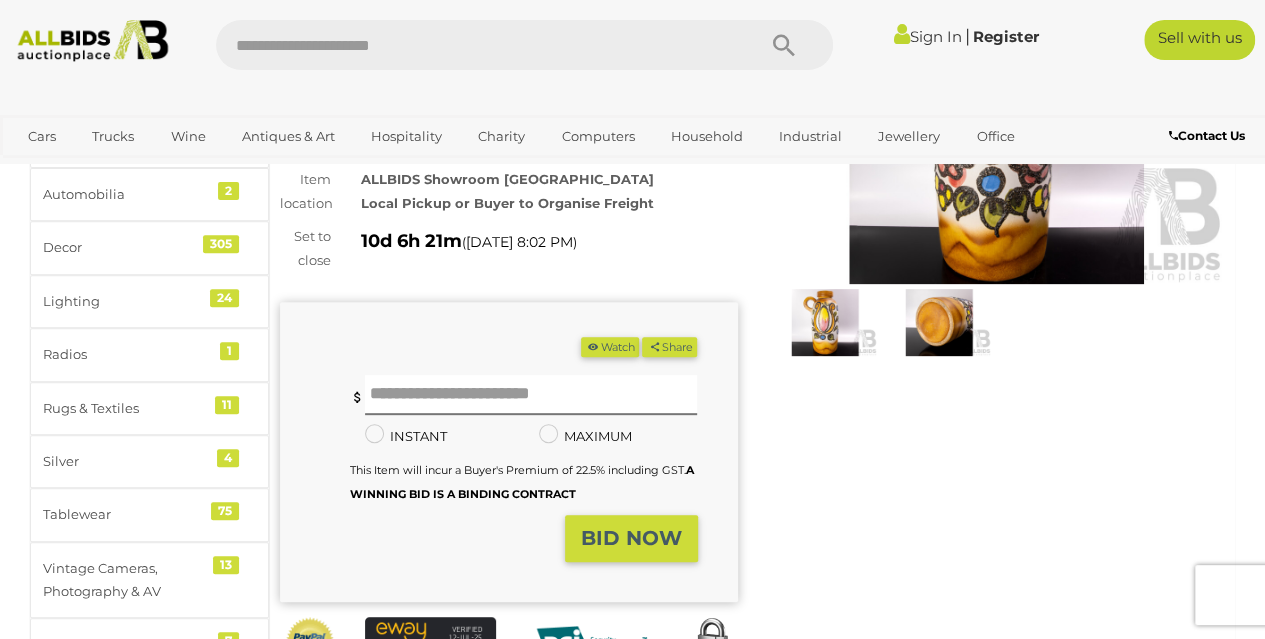 click at bounding box center (825, 322) 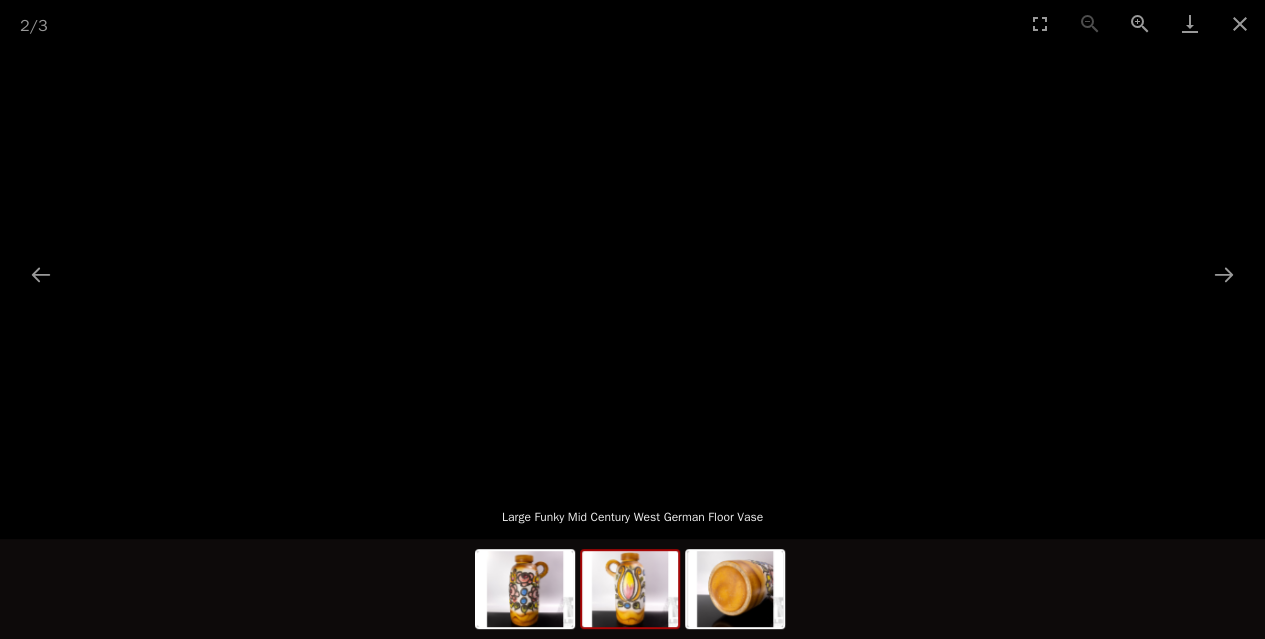 click at bounding box center [630, 589] 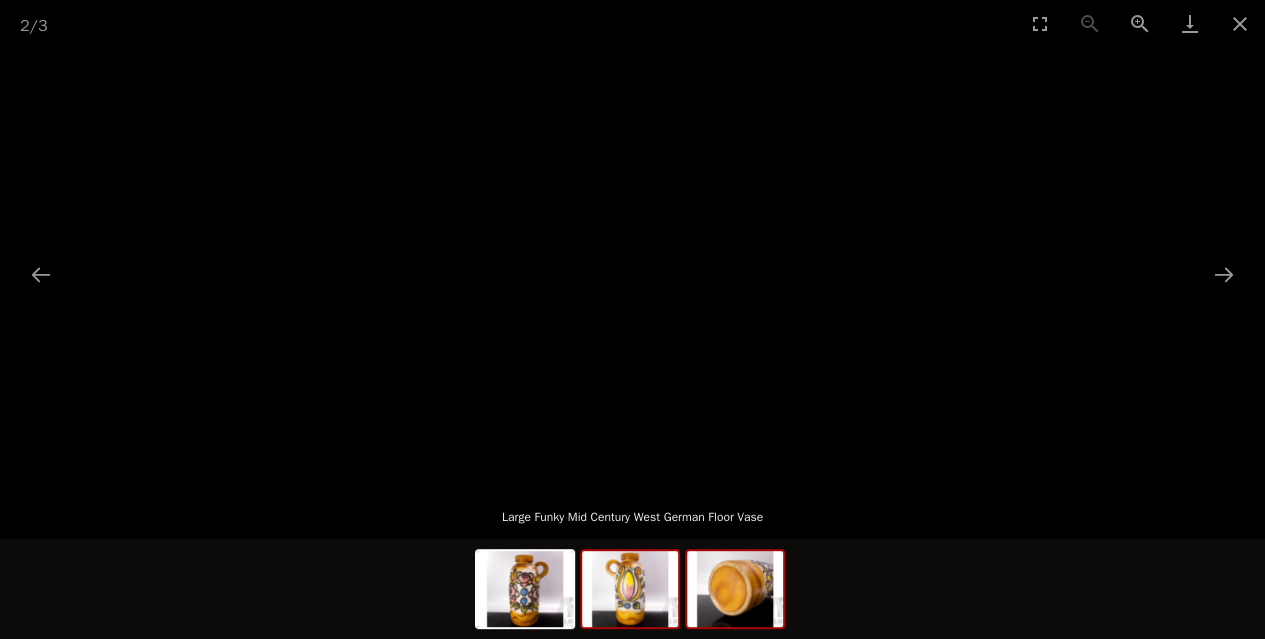 click at bounding box center [735, 589] 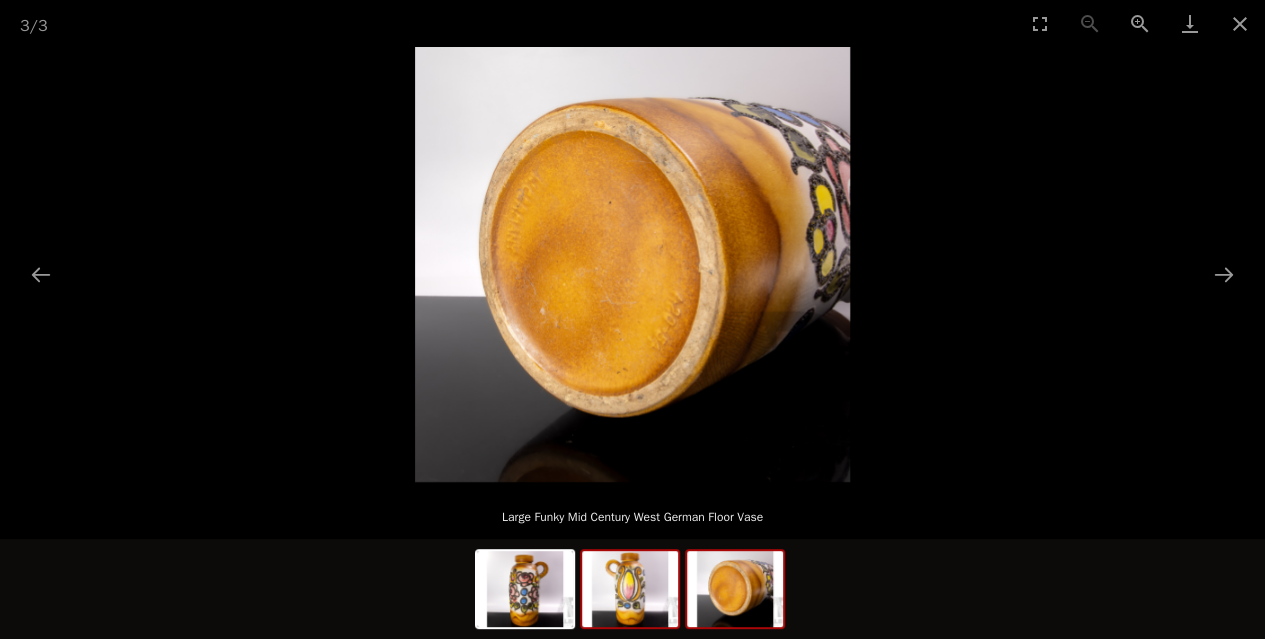 click at bounding box center (630, 589) 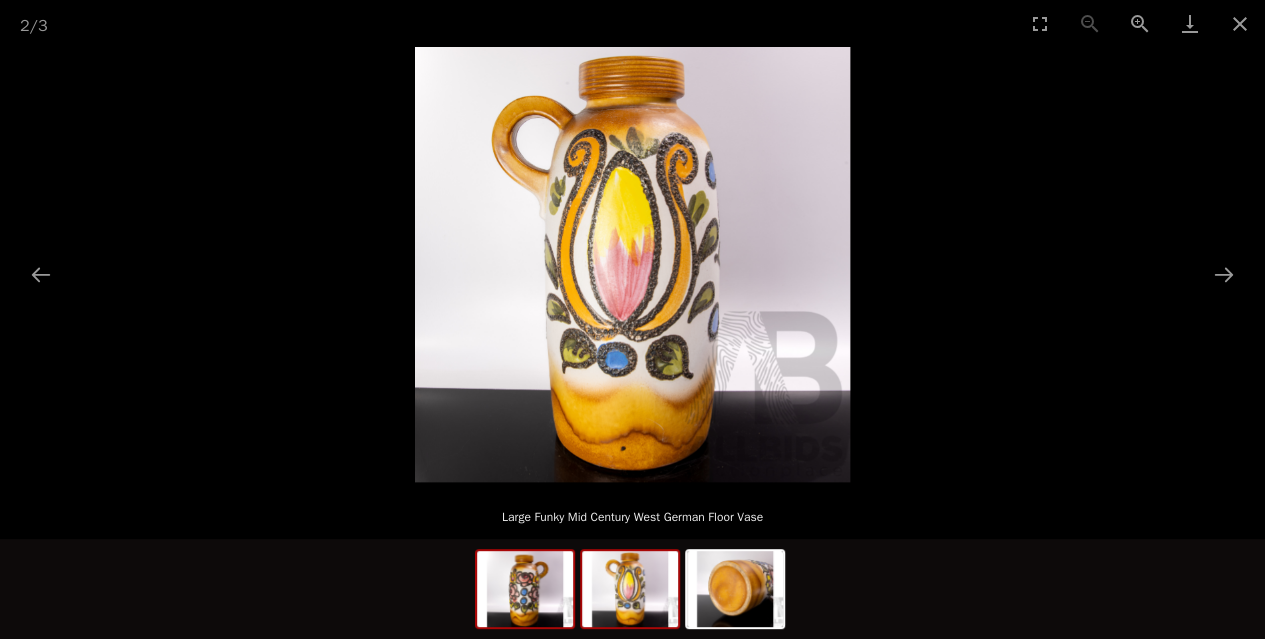 click at bounding box center (525, 589) 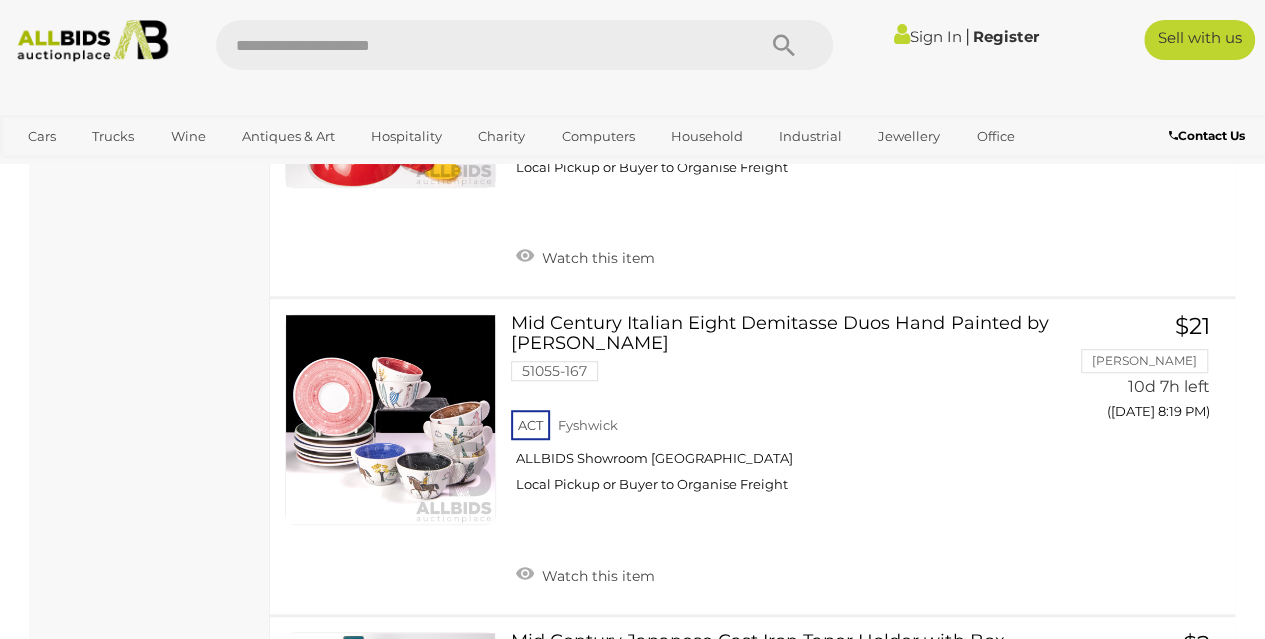 scroll, scrollTop: 11852, scrollLeft: 0, axis: vertical 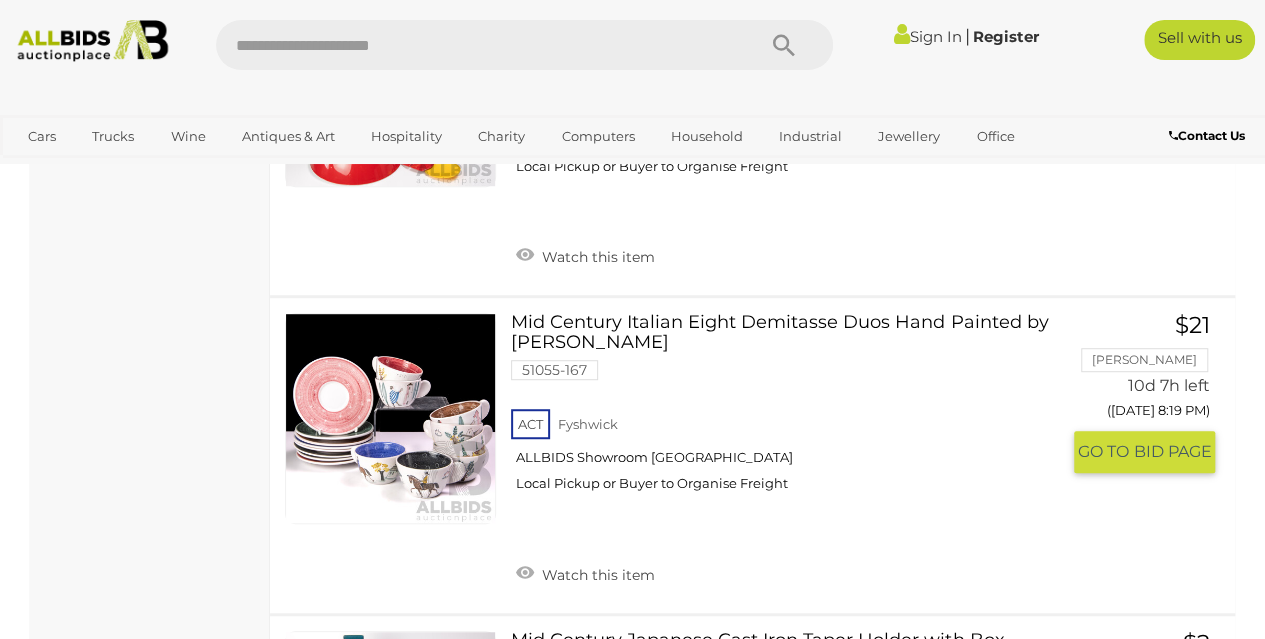 click at bounding box center [390, 418] 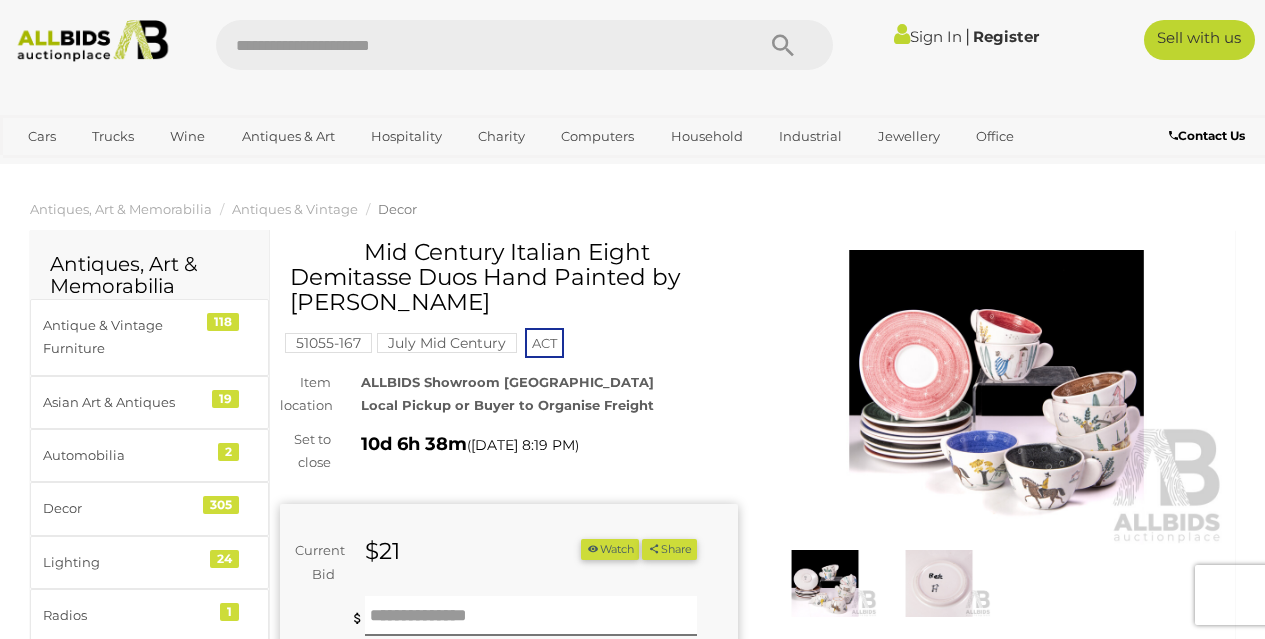 scroll, scrollTop: 0, scrollLeft: 0, axis: both 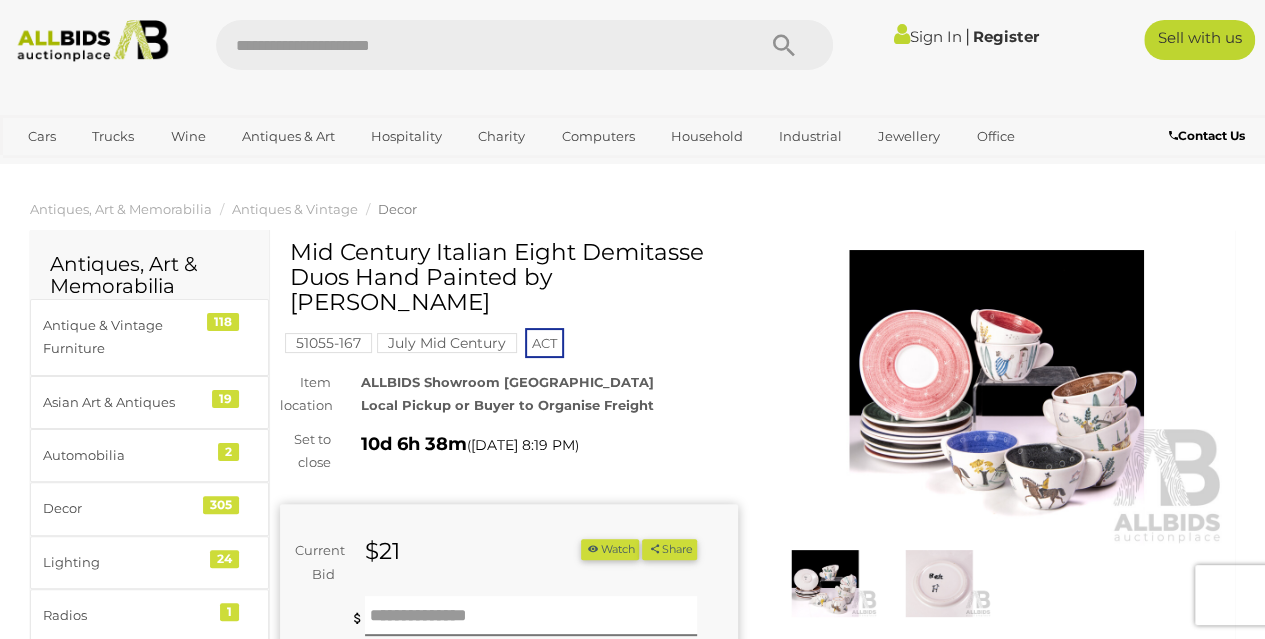 click at bounding box center (997, 397) 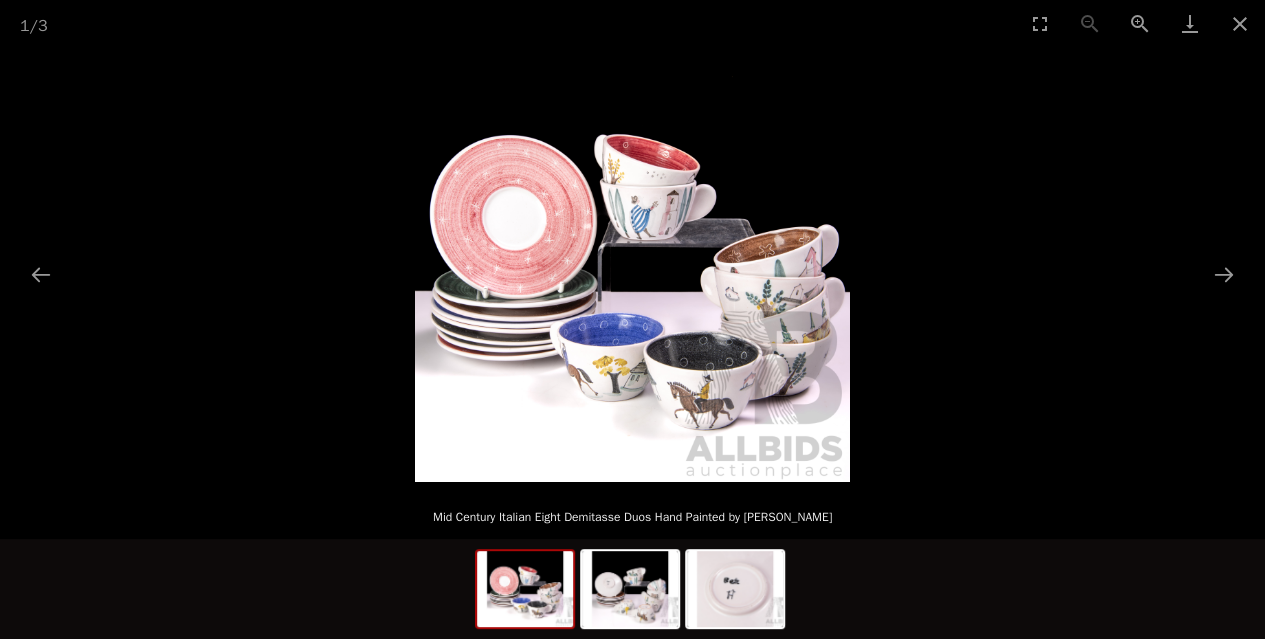 scroll, scrollTop: 0, scrollLeft: 0, axis: both 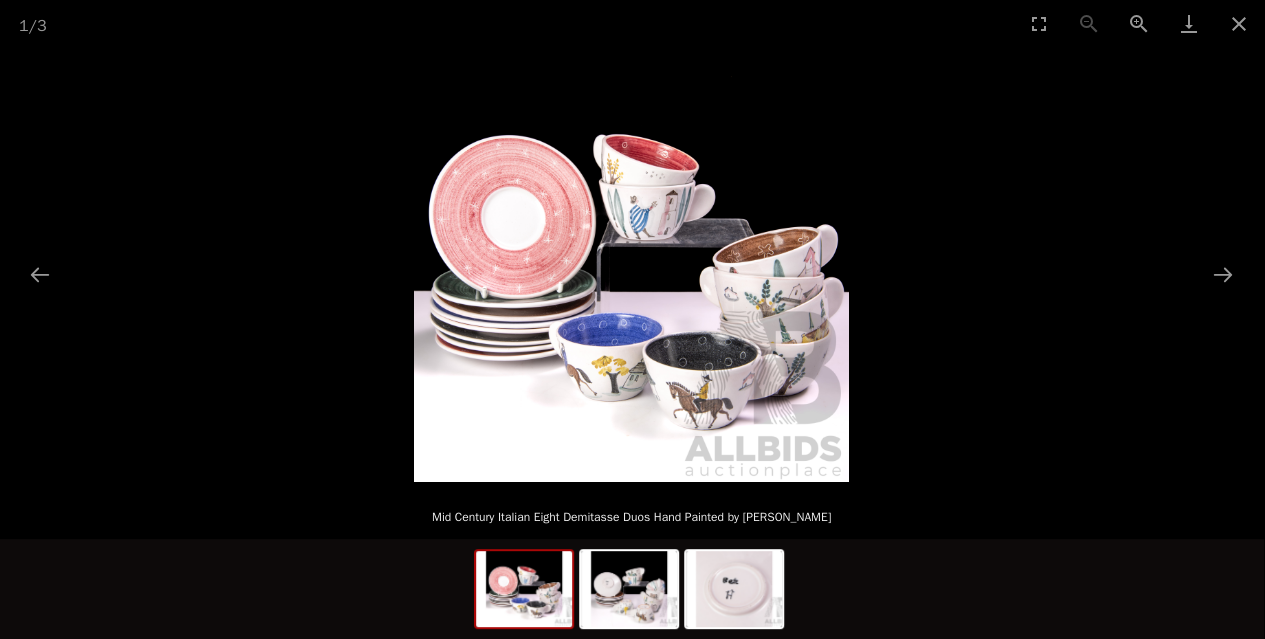 click at bounding box center (631, 264) 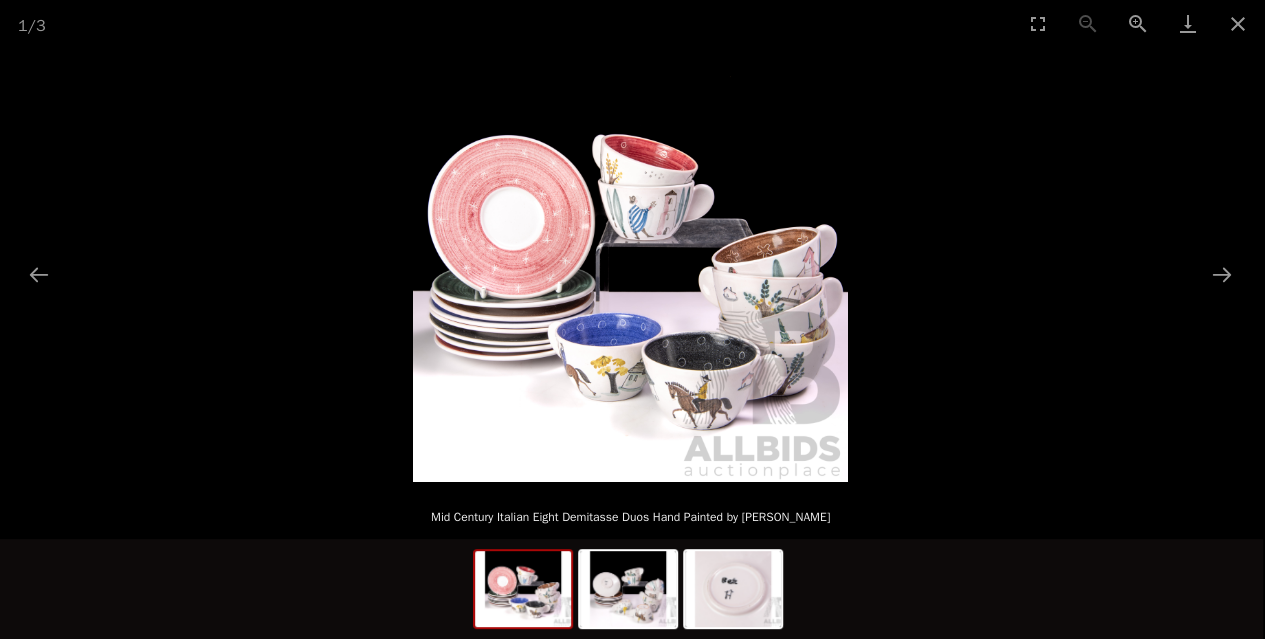 click at bounding box center [630, 264] 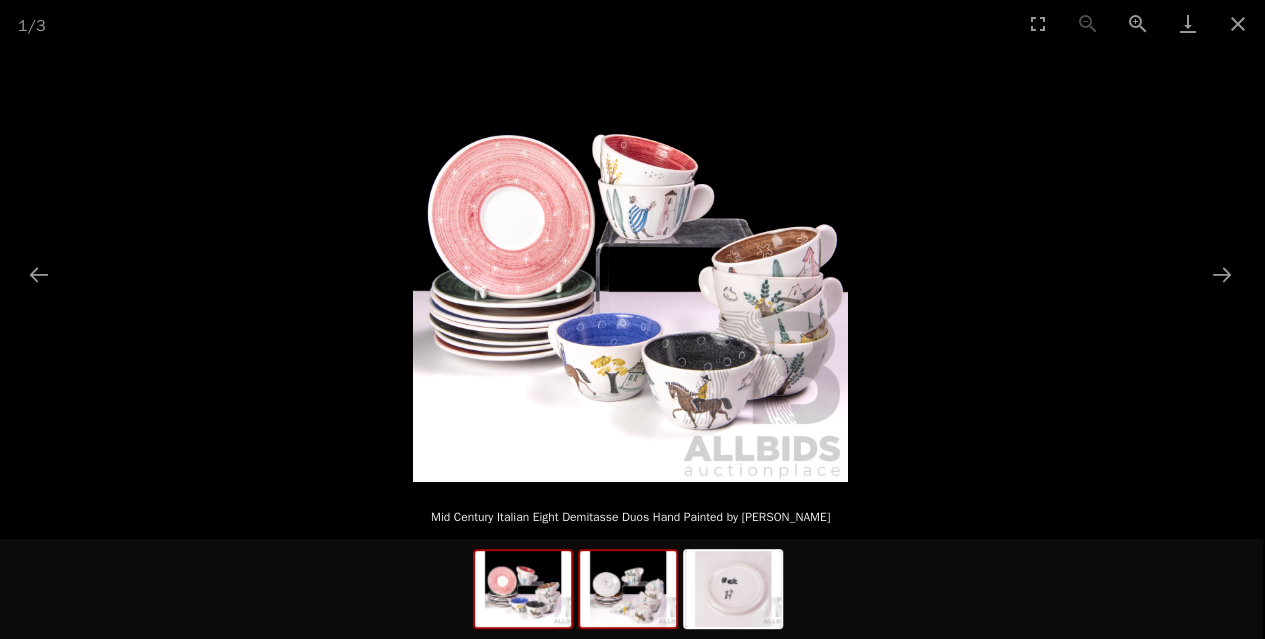 click at bounding box center [628, 589] 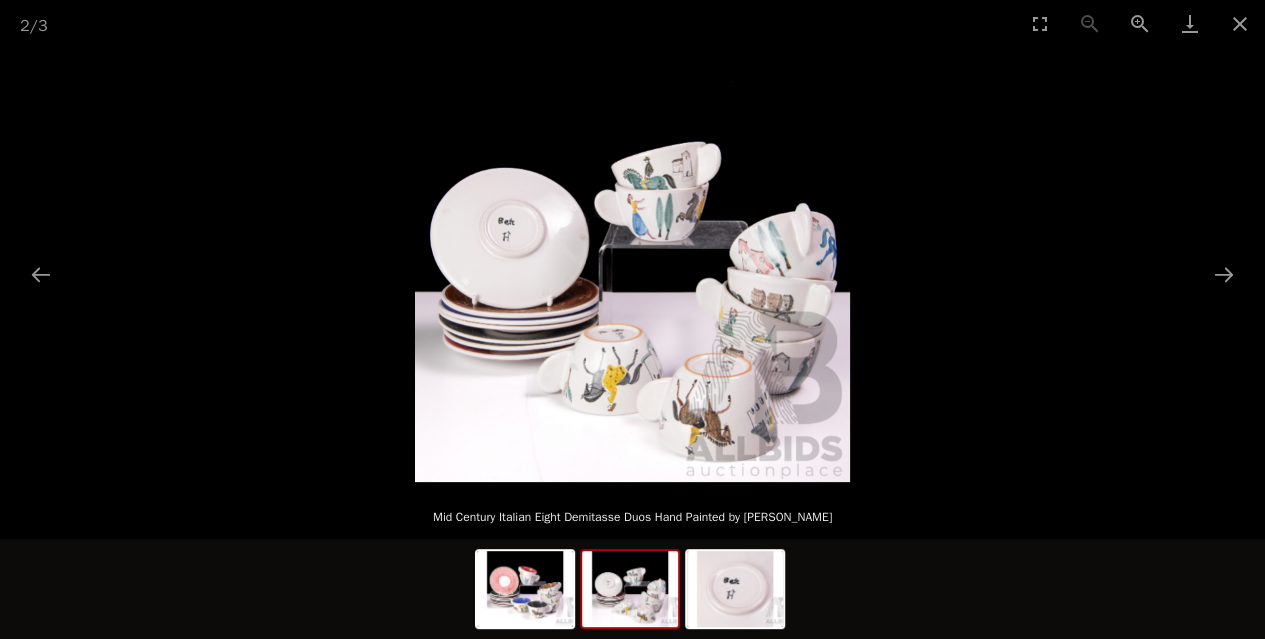 scroll, scrollTop: 0, scrollLeft: 0, axis: both 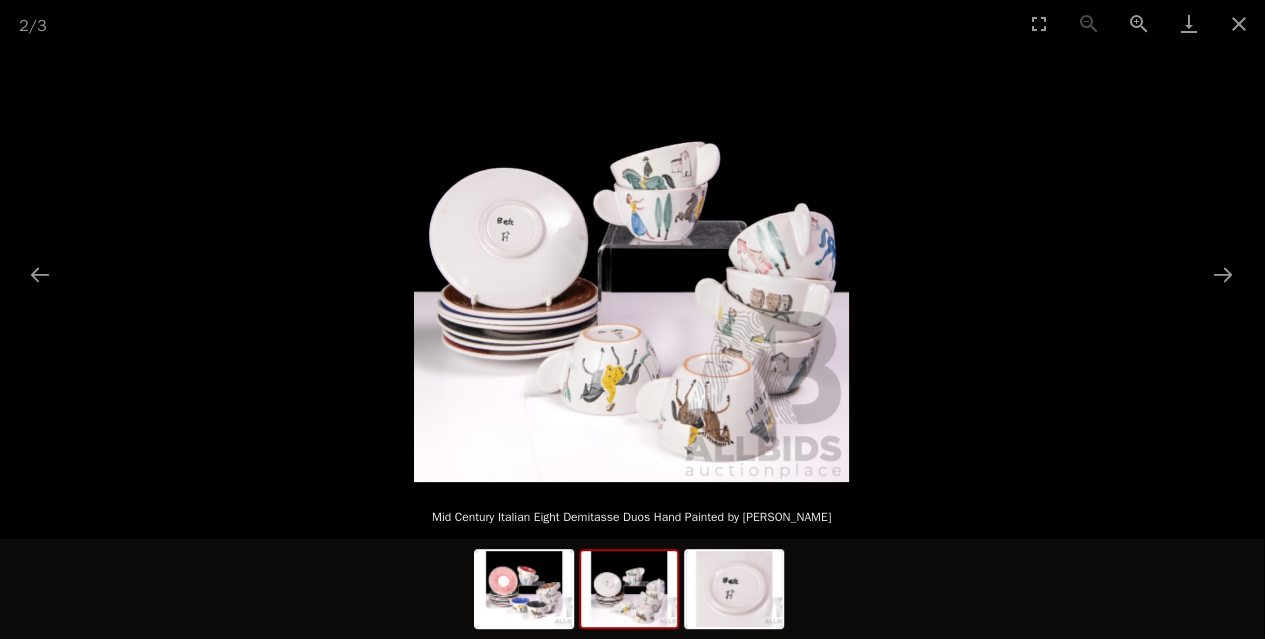 click at bounding box center [631, 264] 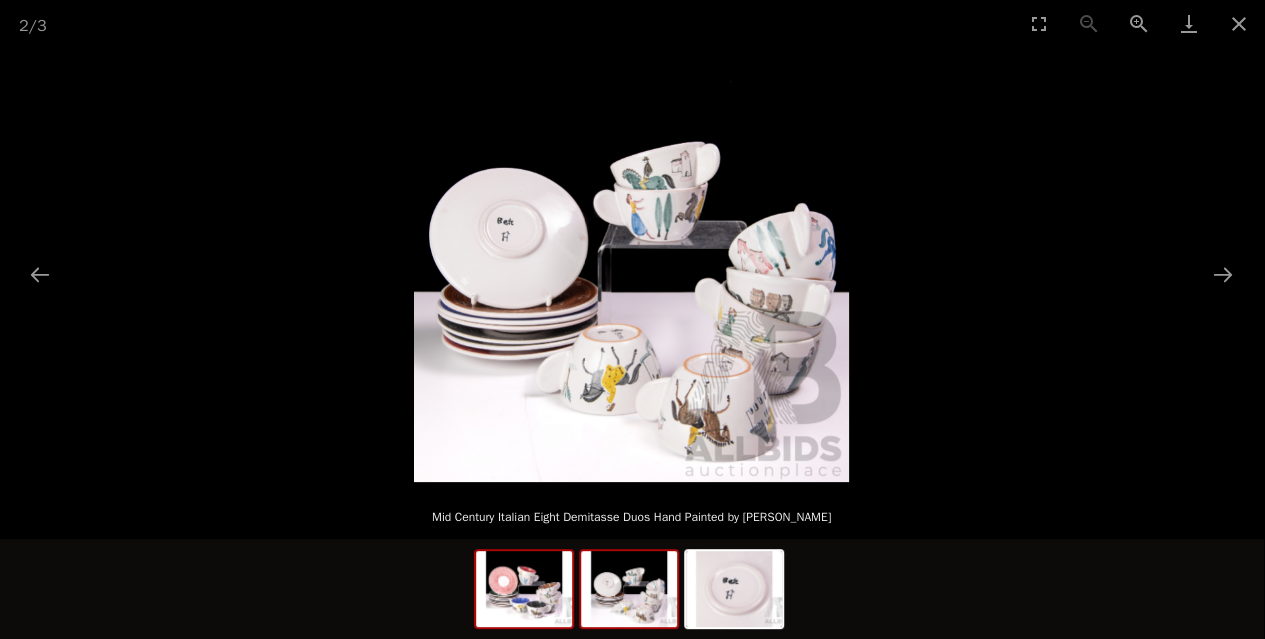 click at bounding box center (524, 589) 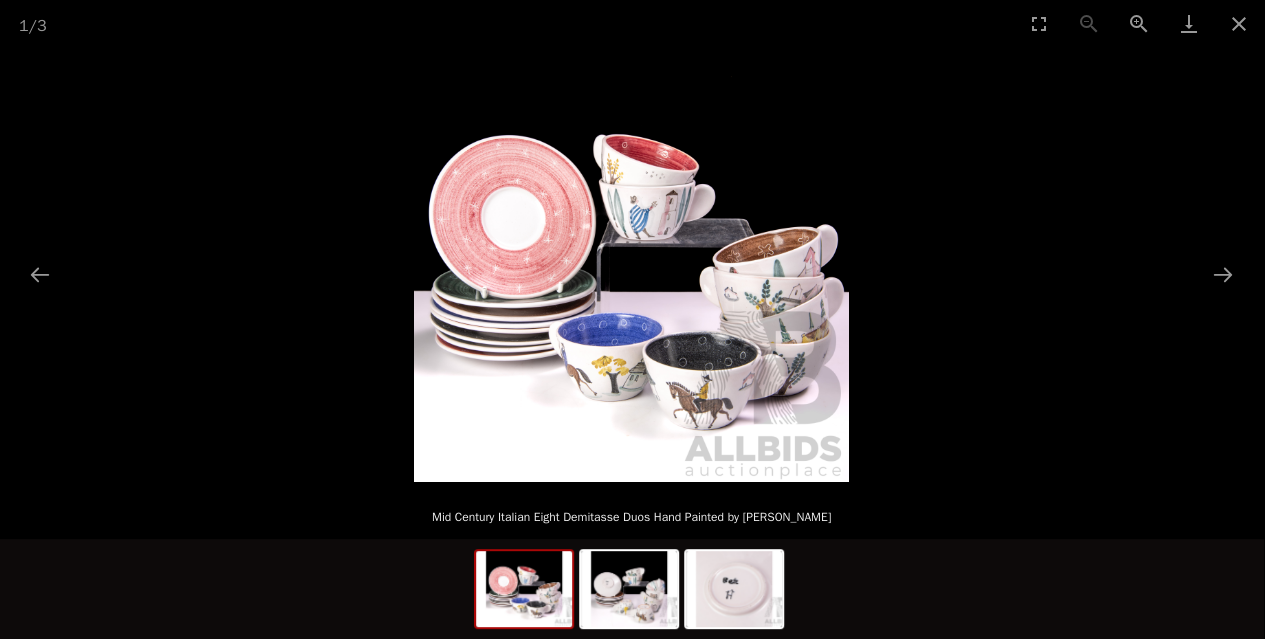 scroll, scrollTop: 0, scrollLeft: 0, axis: both 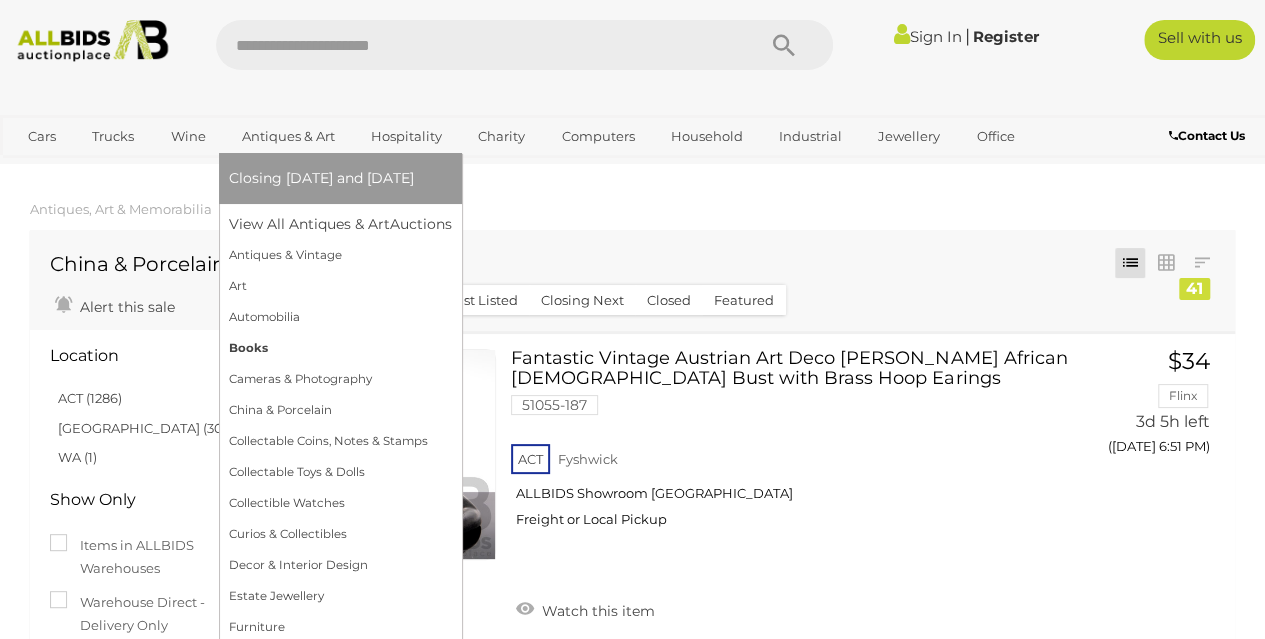 click on "Books" at bounding box center (340, 348) 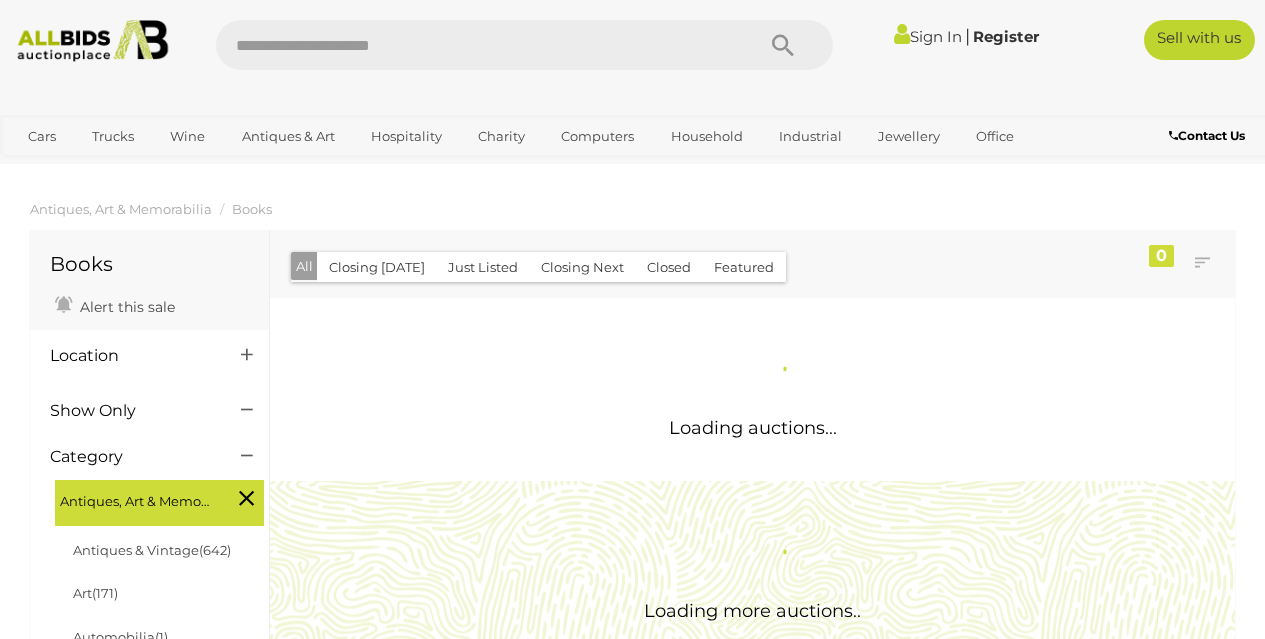 scroll, scrollTop: 0, scrollLeft: 0, axis: both 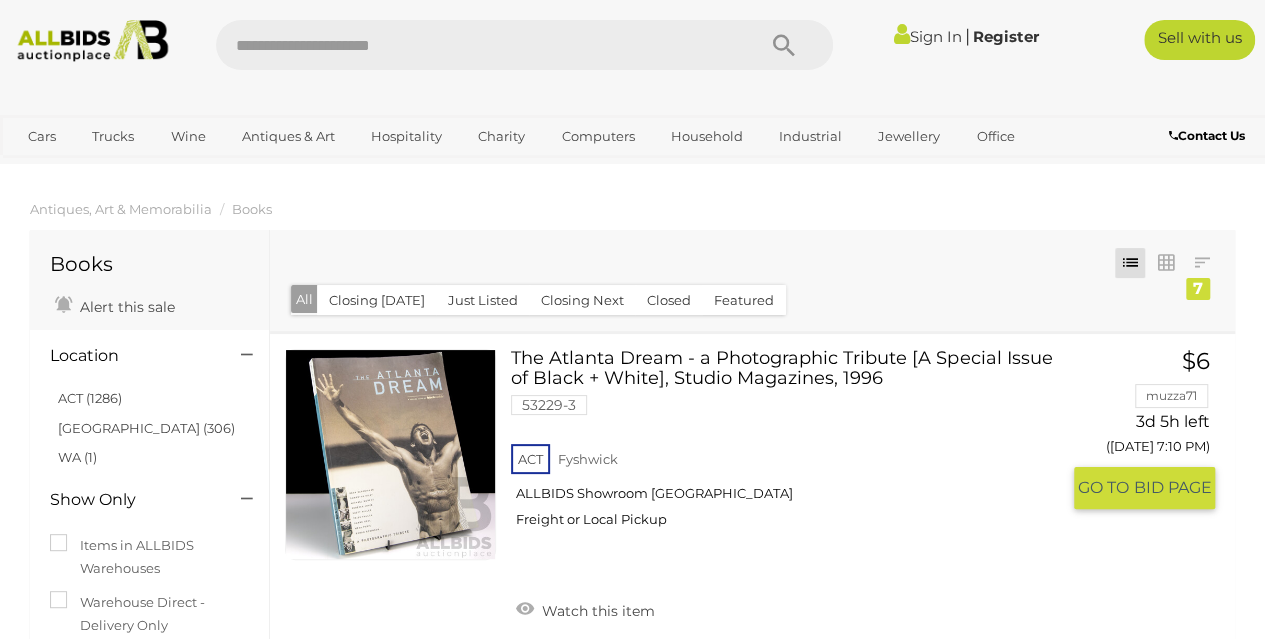 click on "Warehouse Direct - Delivery Only" at bounding box center (149, 614) 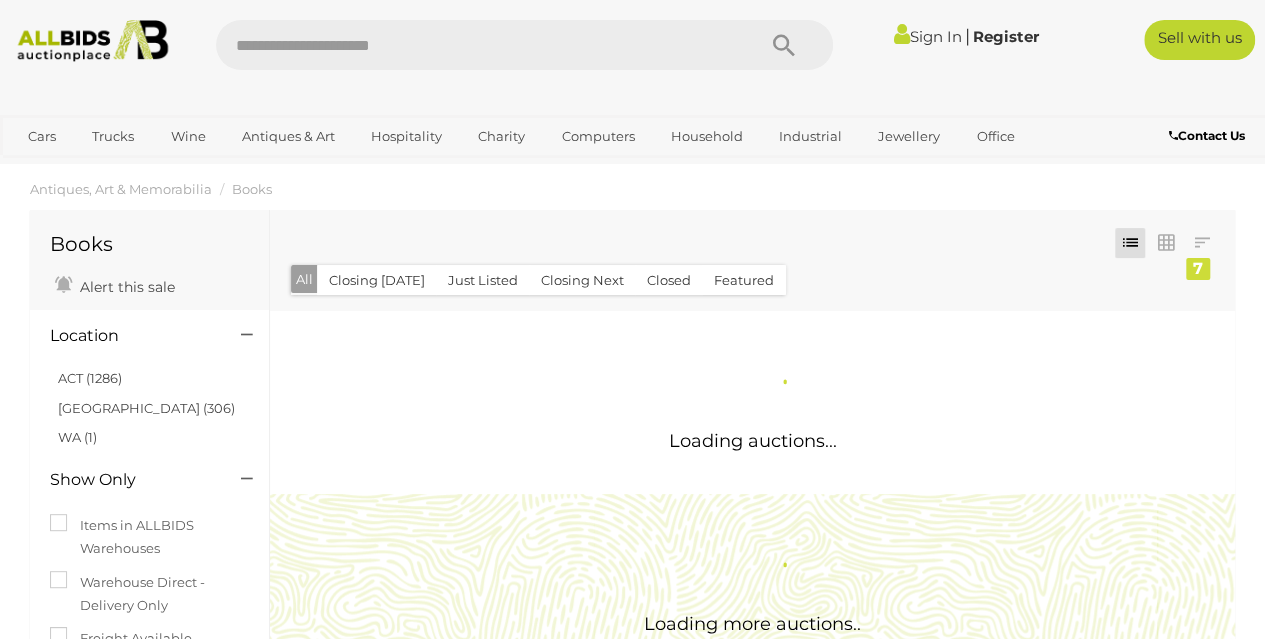 scroll, scrollTop: 14, scrollLeft: 0, axis: vertical 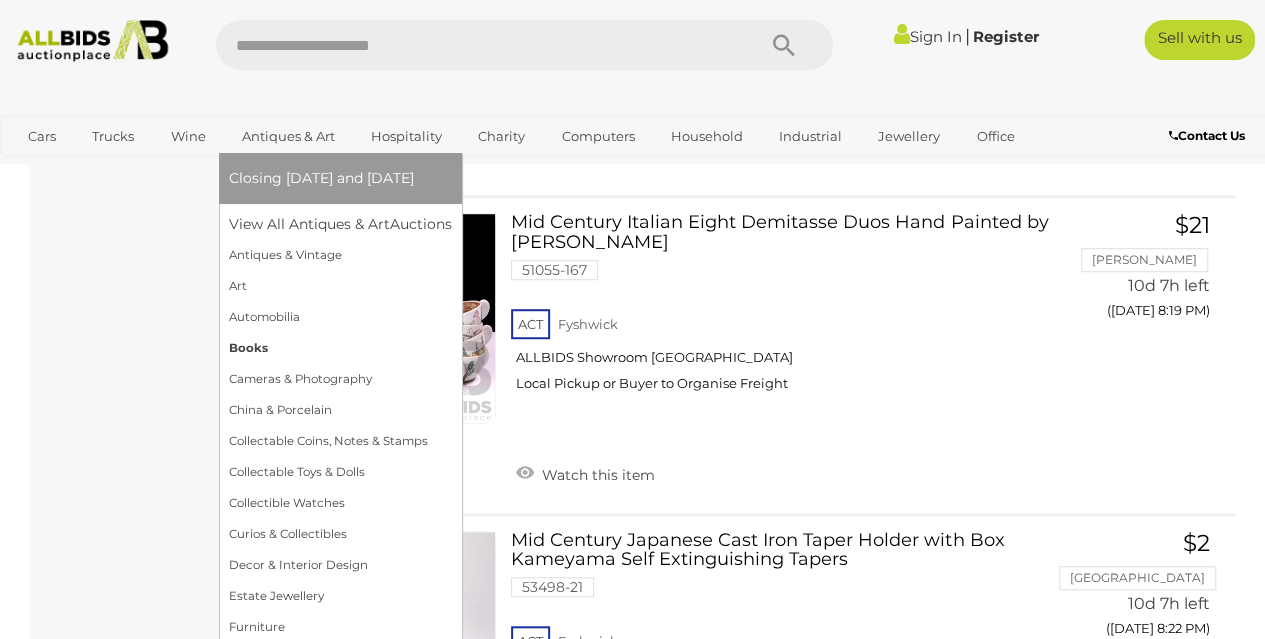click on "Books" at bounding box center [340, 348] 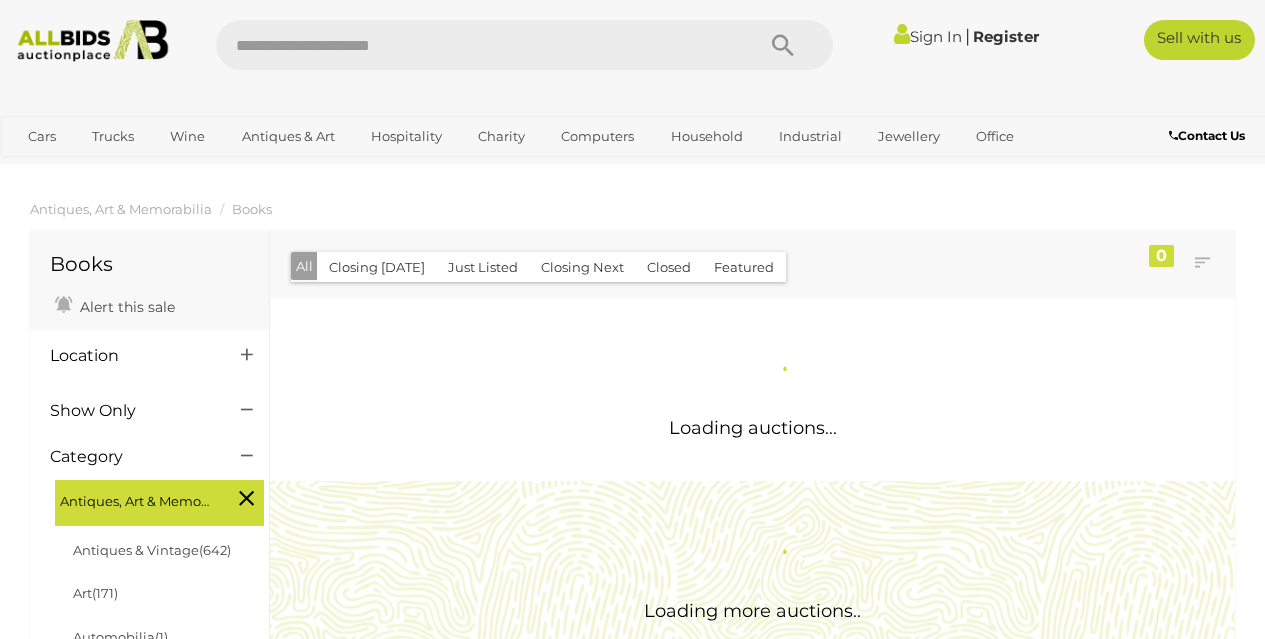 scroll, scrollTop: 0, scrollLeft: 0, axis: both 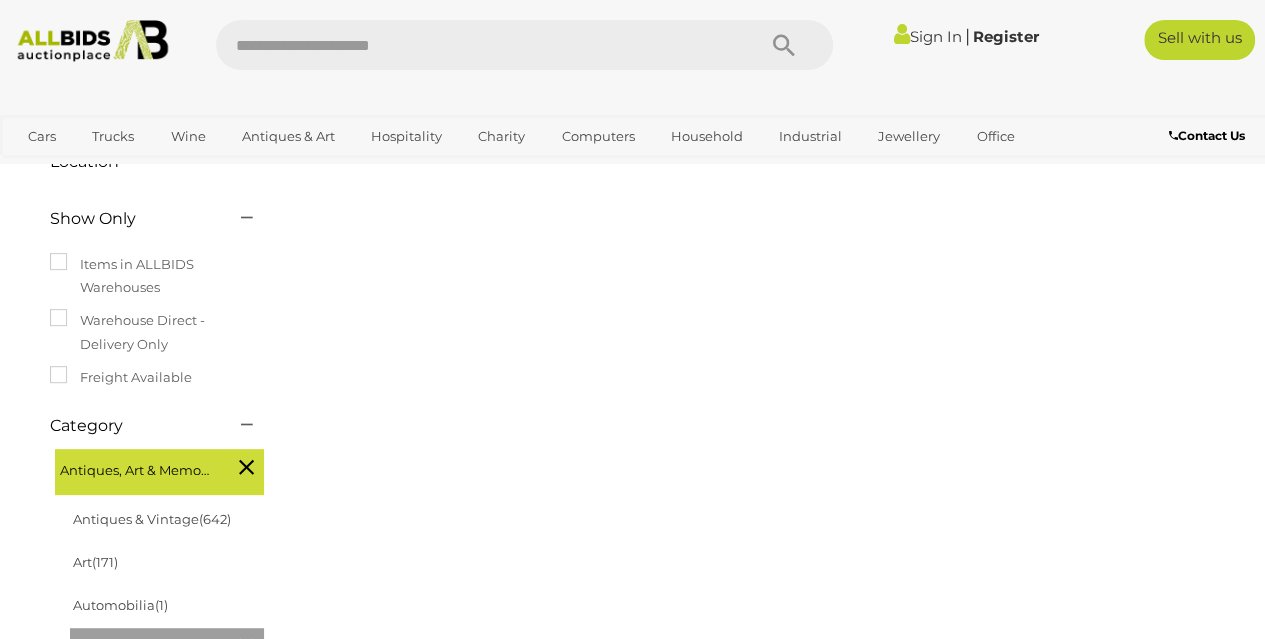 click on "Items in ALLBIDS Warehouses" at bounding box center (149, 276) 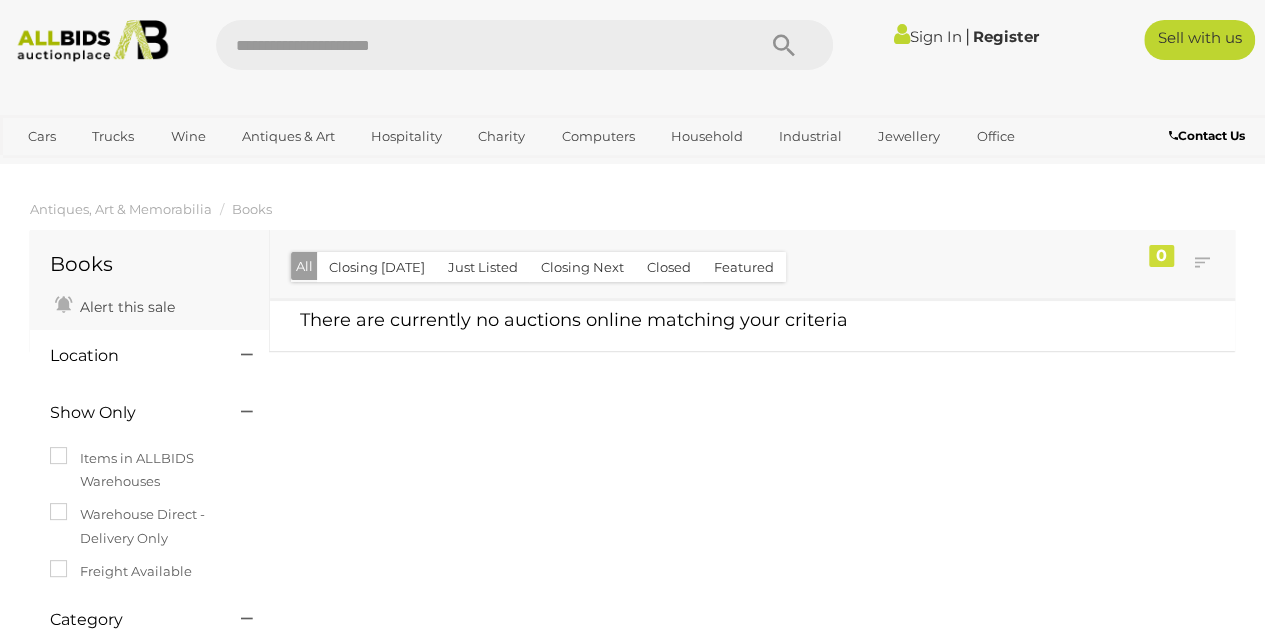 click on "Warehouse Direct - Delivery Only" at bounding box center [149, 526] 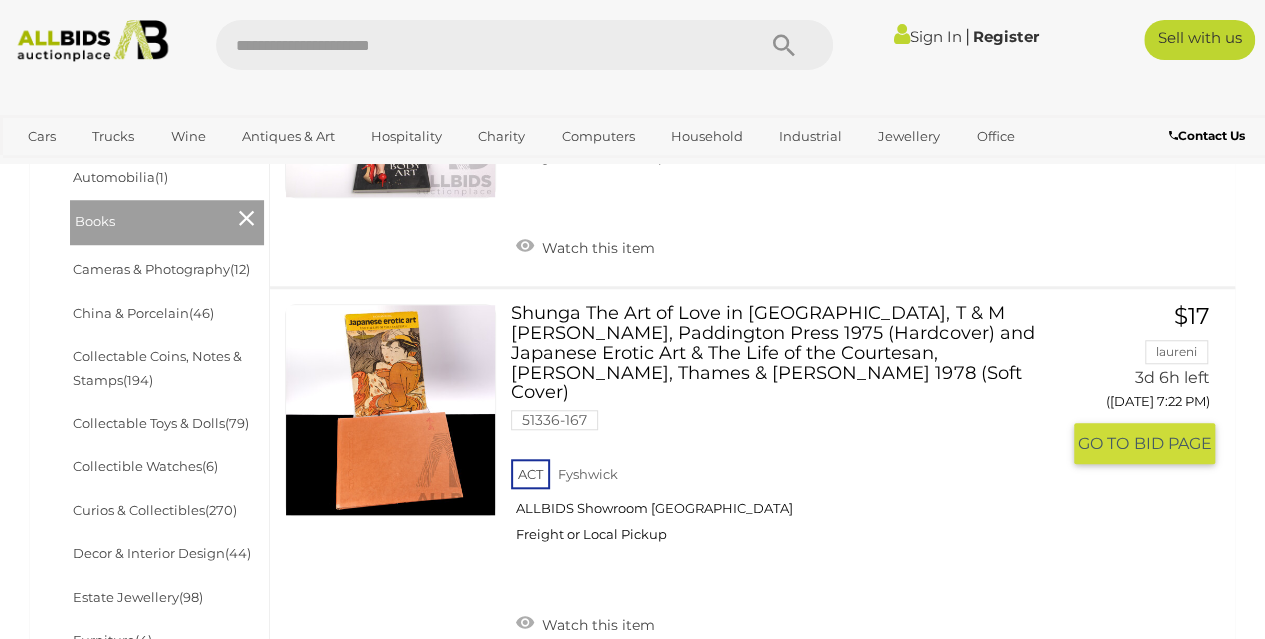 scroll, scrollTop: 679, scrollLeft: 0, axis: vertical 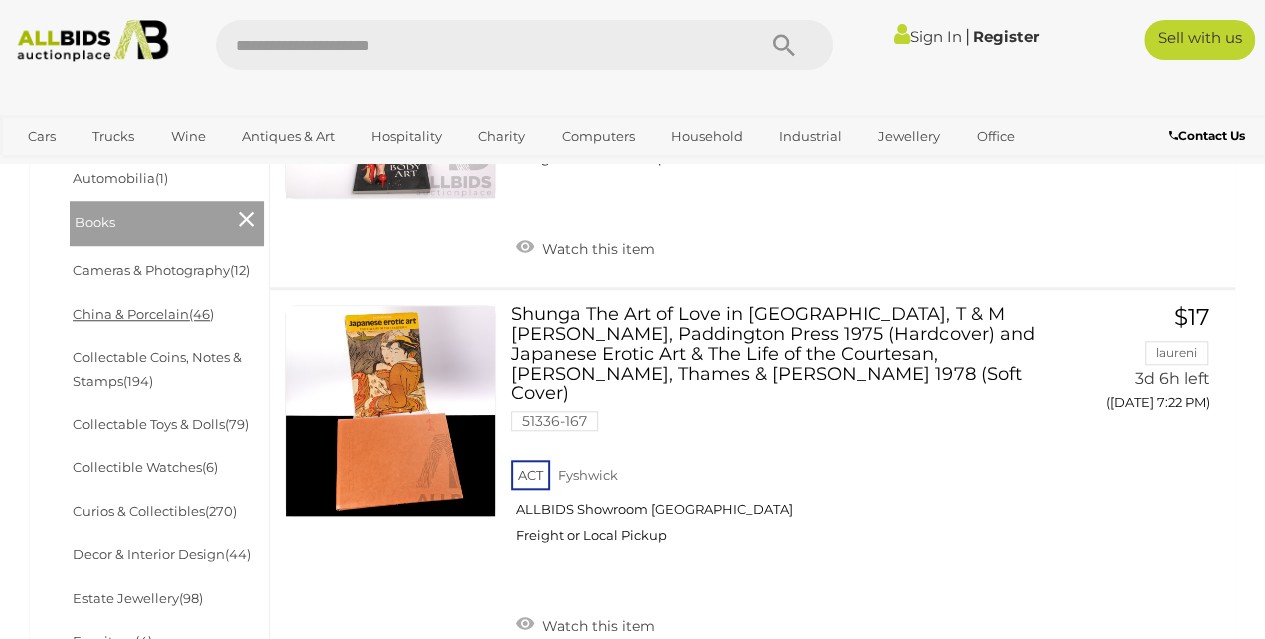 click on "China & Porcelain
(46)" at bounding box center [143, 314] 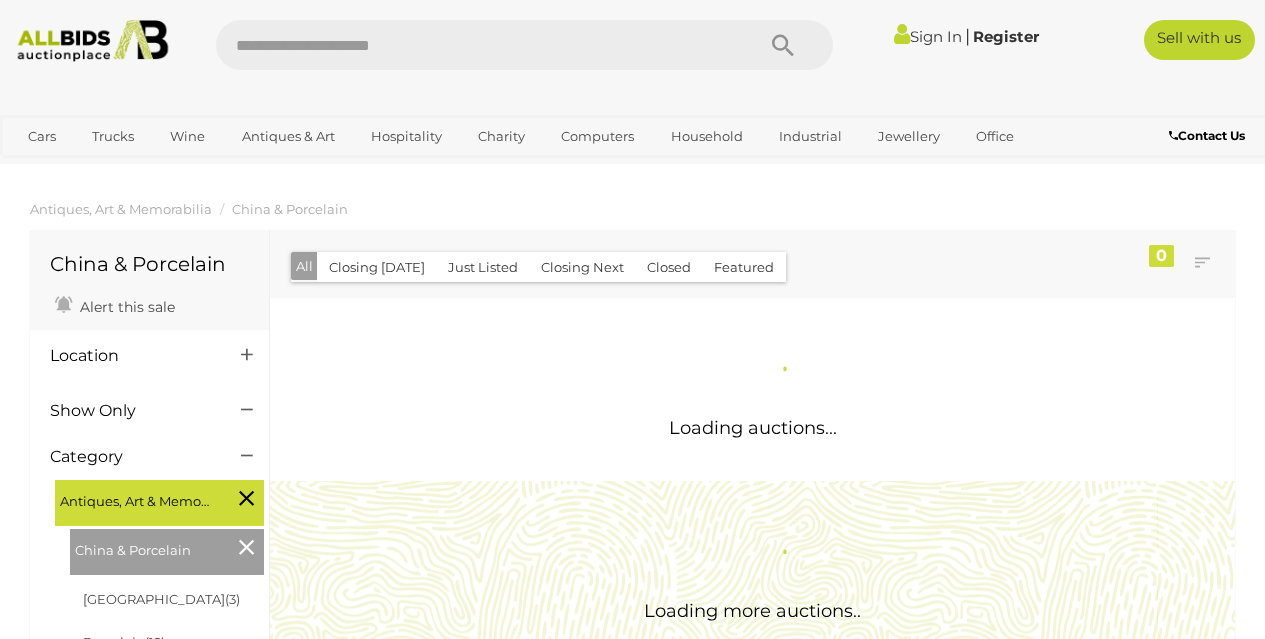 scroll, scrollTop: 0, scrollLeft: 0, axis: both 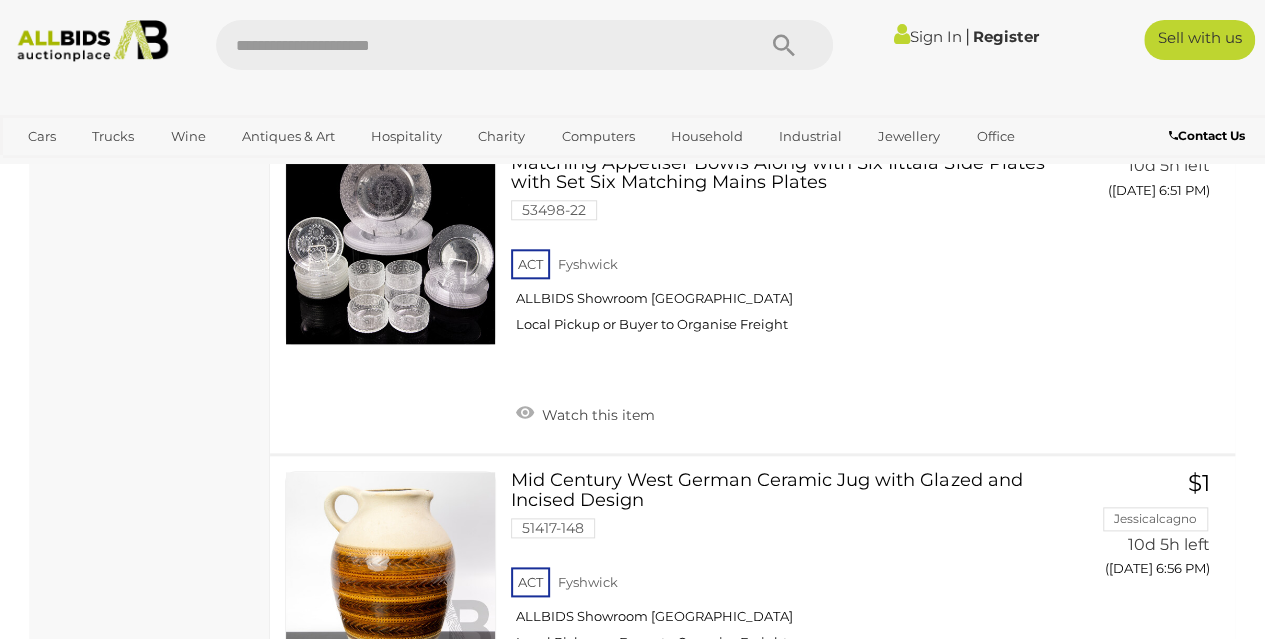 click on "China & Porcelain
Alert this sale
Location" at bounding box center [150, -1652] 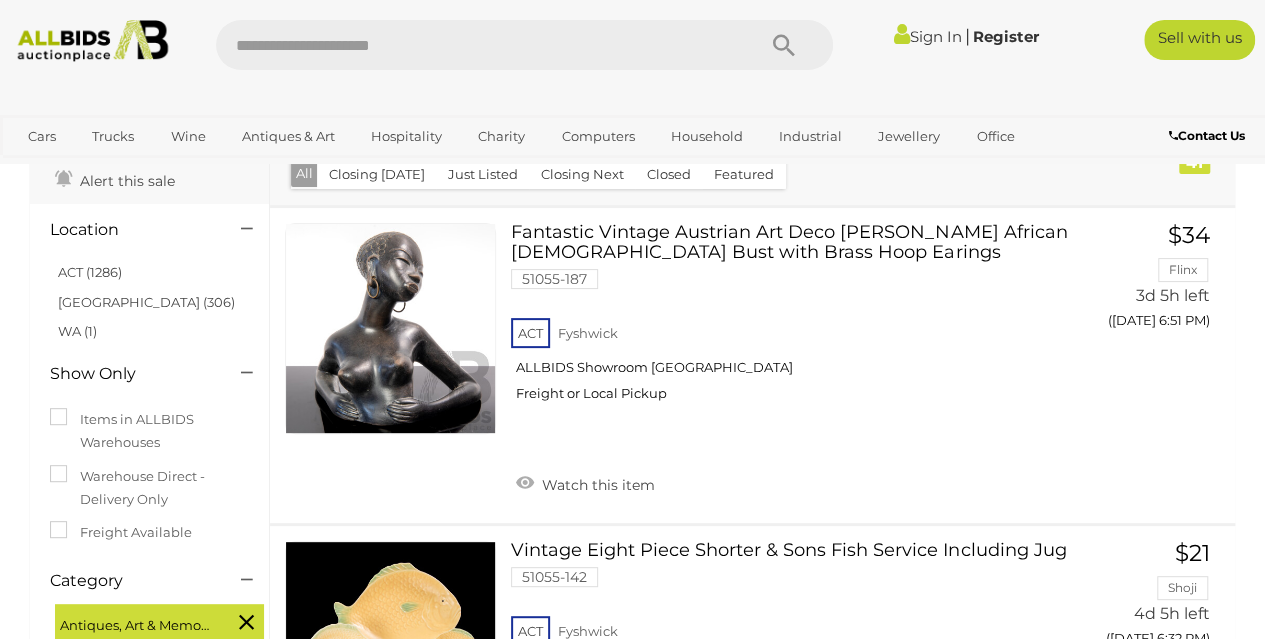 scroll, scrollTop: 0, scrollLeft: 0, axis: both 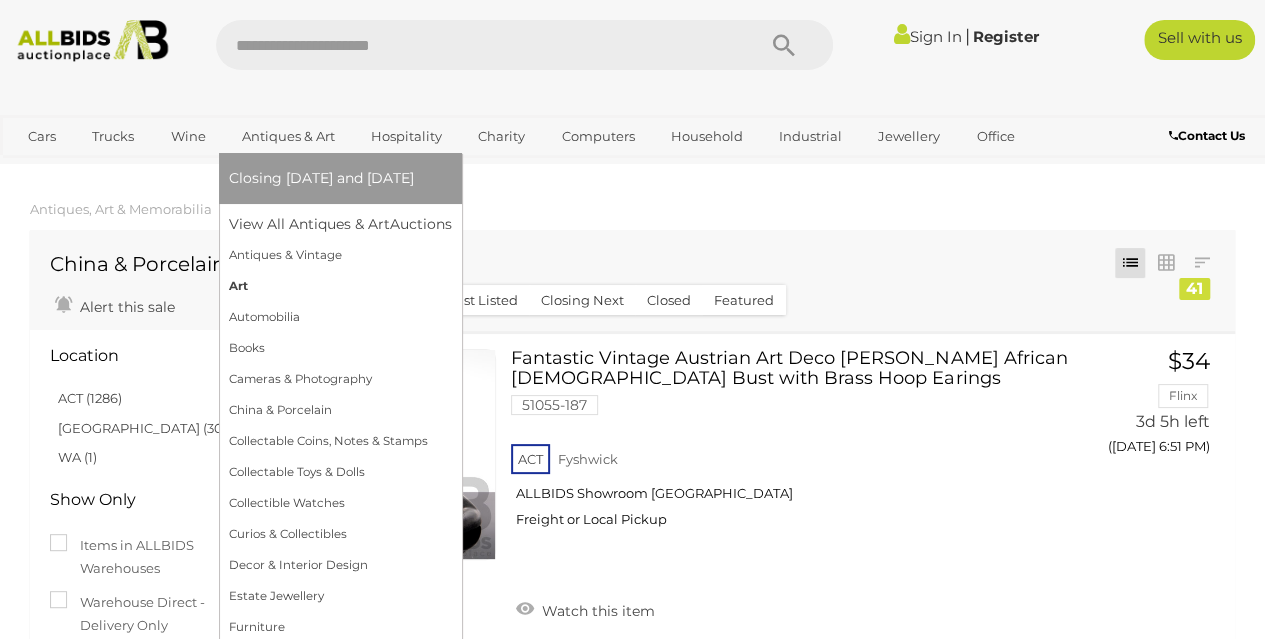 click on "Art" at bounding box center (340, 286) 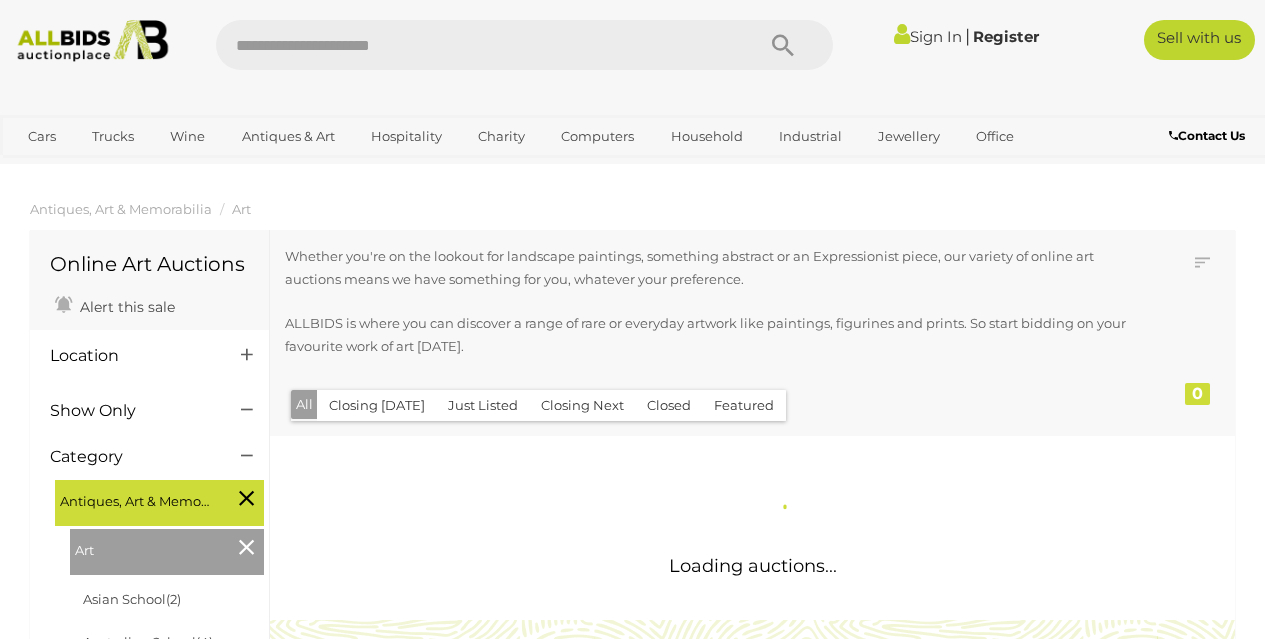scroll, scrollTop: 0, scrollLeft: 0, axis: both 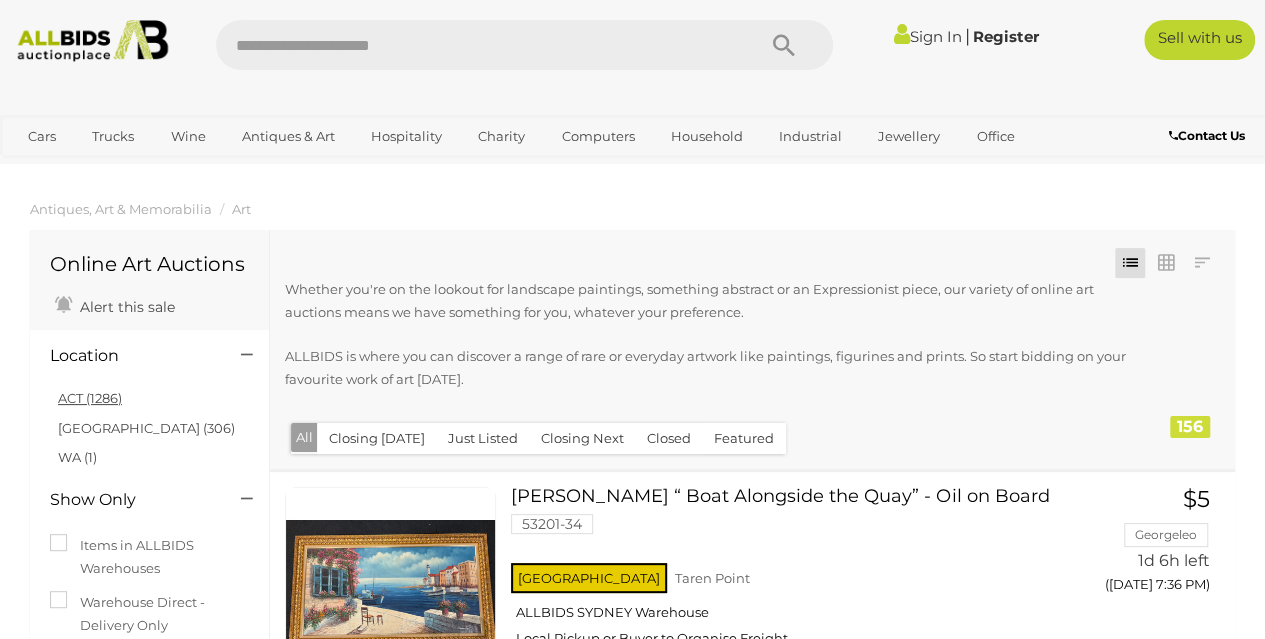 click on "ACT (1286)" at bounding box center (90, 398) 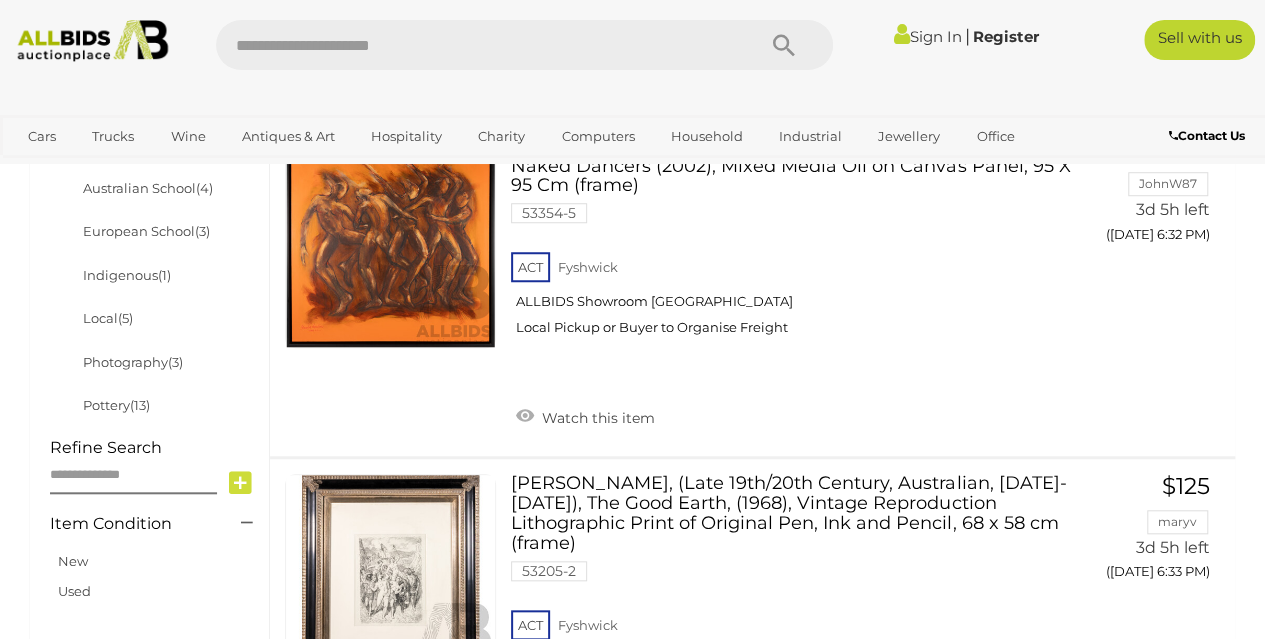 scroll, scrollTop: 616, scrollLeft: 0, axis: vertical 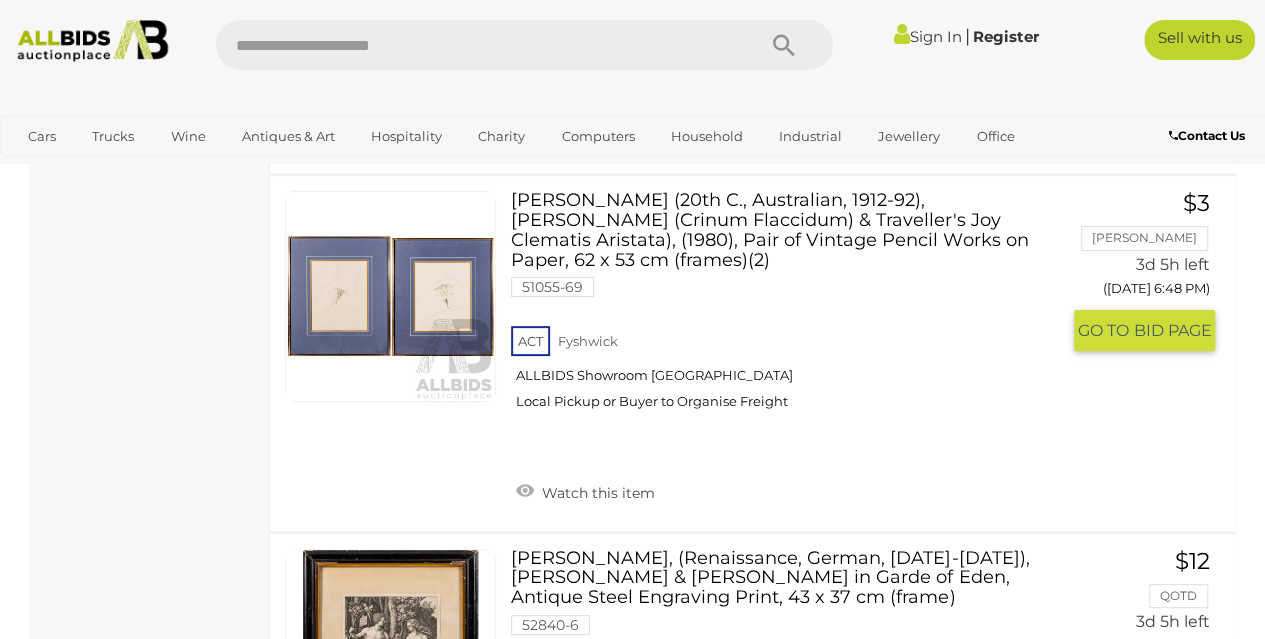 click on "Edward Bonaventura Heffernan (20th C., Australian, 1912-92), Darling Lily (Crinum Flaccidum) & Traveller's Joy Clematis Aristata), (1980), Pair of Vintage Pencil Works on Paper, 62 x 53 cm (frames)(2)
51055-69
ACT Fyshwick  $3" at bounding box center (752, 353) 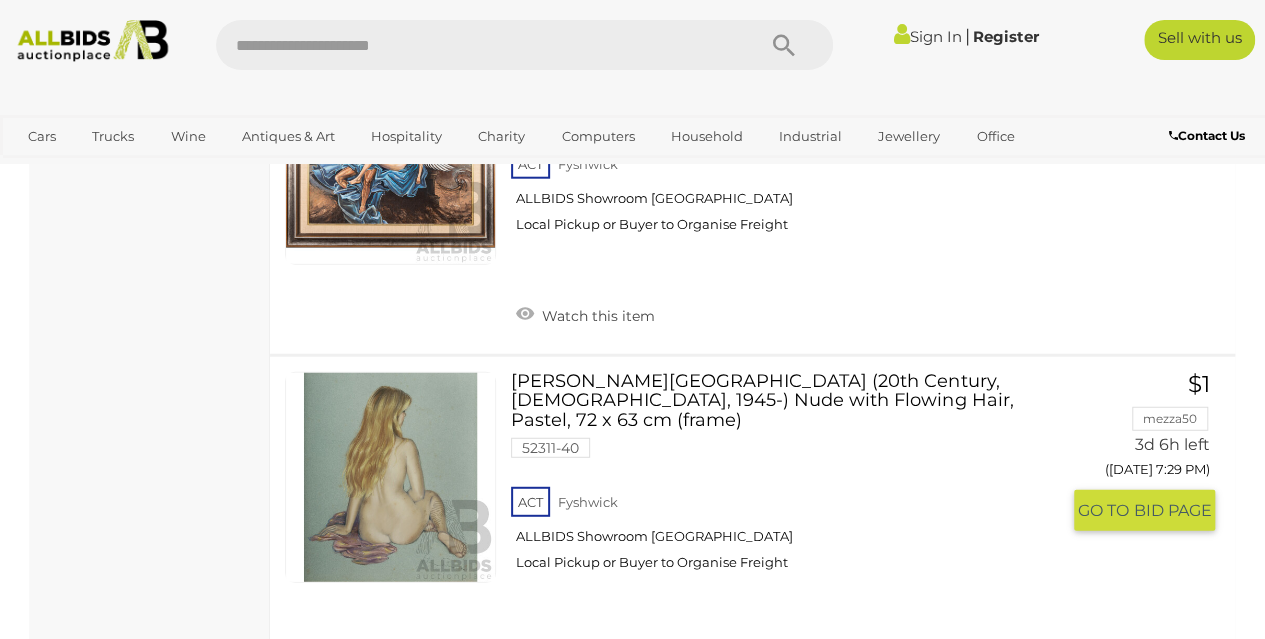 scroll, scrollTop: 10071, scrollLeft: 0, axis: vertical 